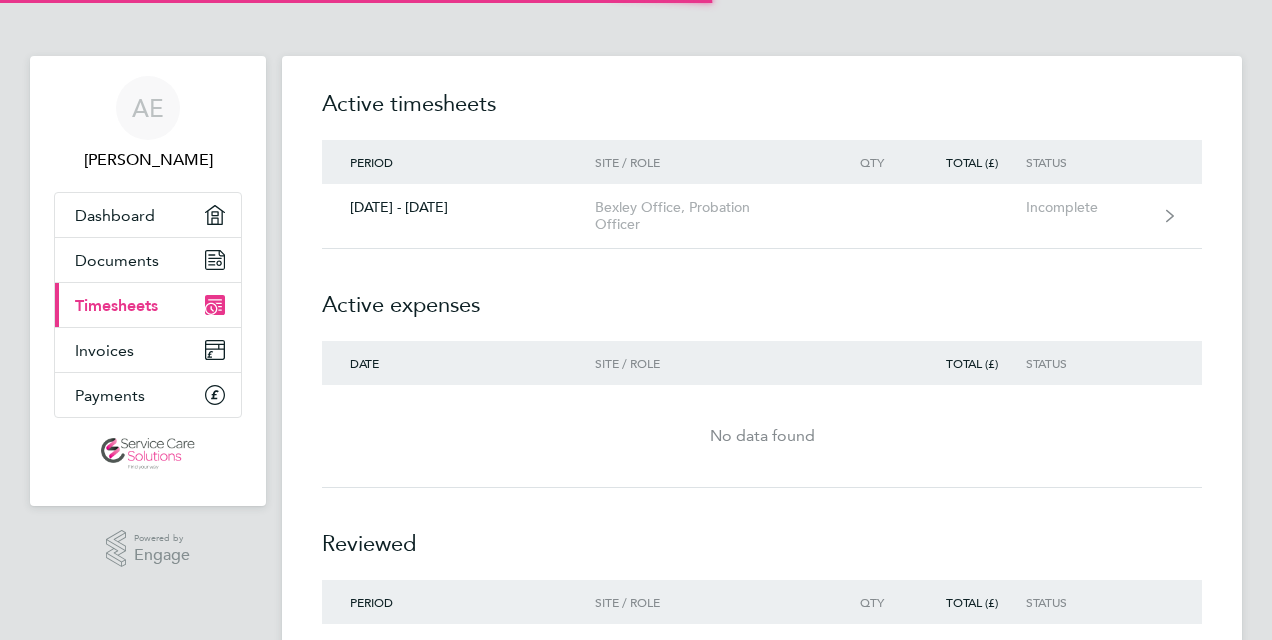 scroll, scrollTop: 0, scrollLeft: 0, axis: both 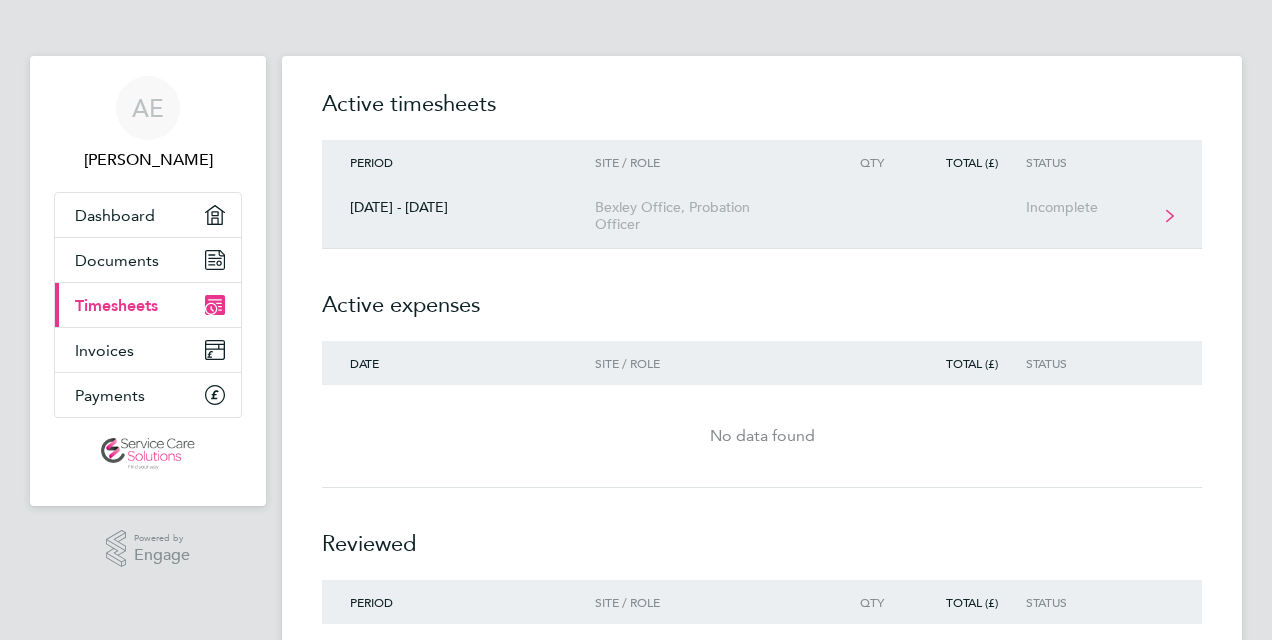 click on "Bexley Office, Probation Officer" 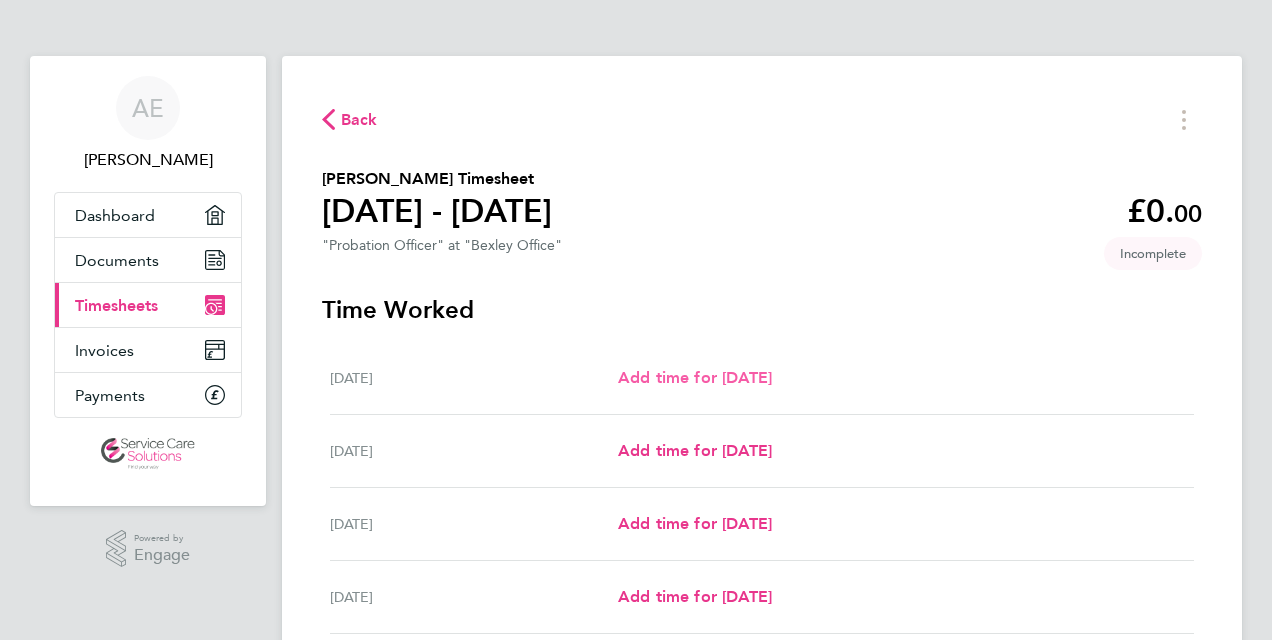 click on "Add time for [DATE]" at bounding box center [695, 377] 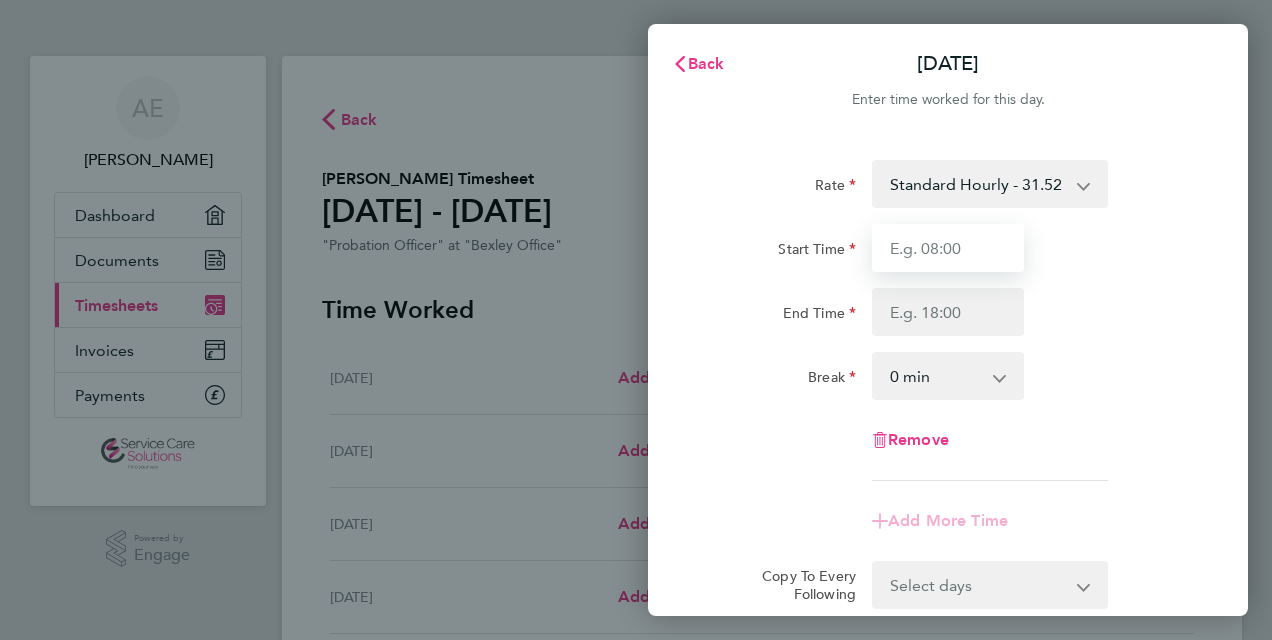 click on "Start Time" at bounding box center (948, 248) 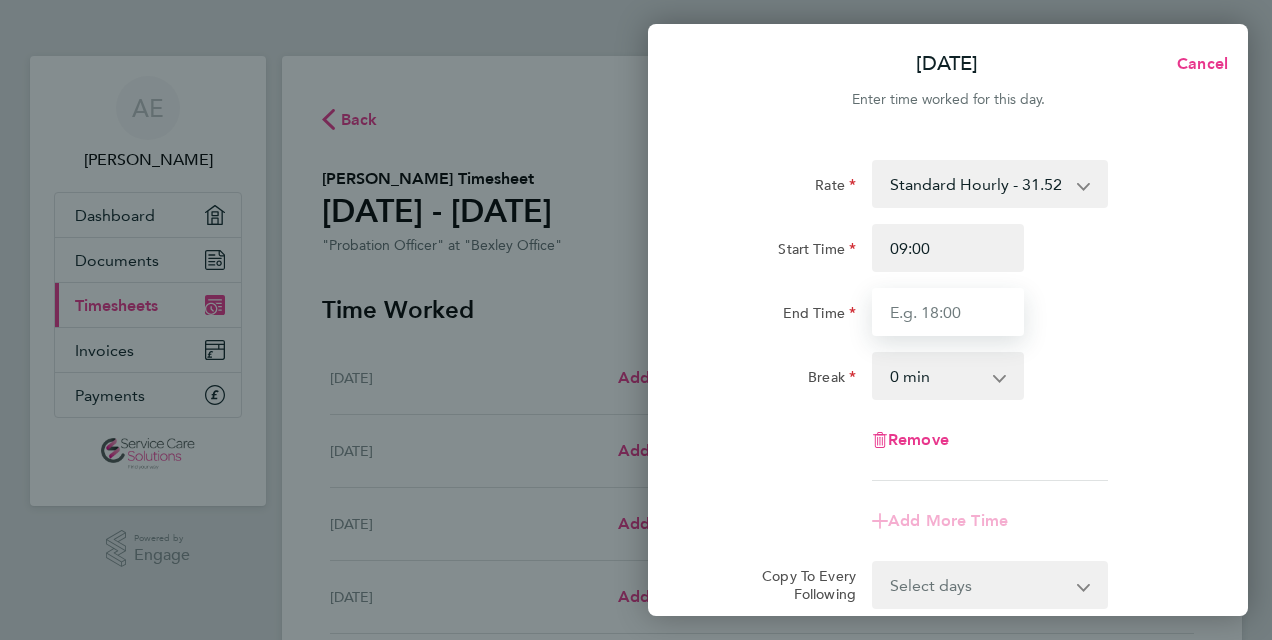 click on "End Time" at bounding box center [948, 312] 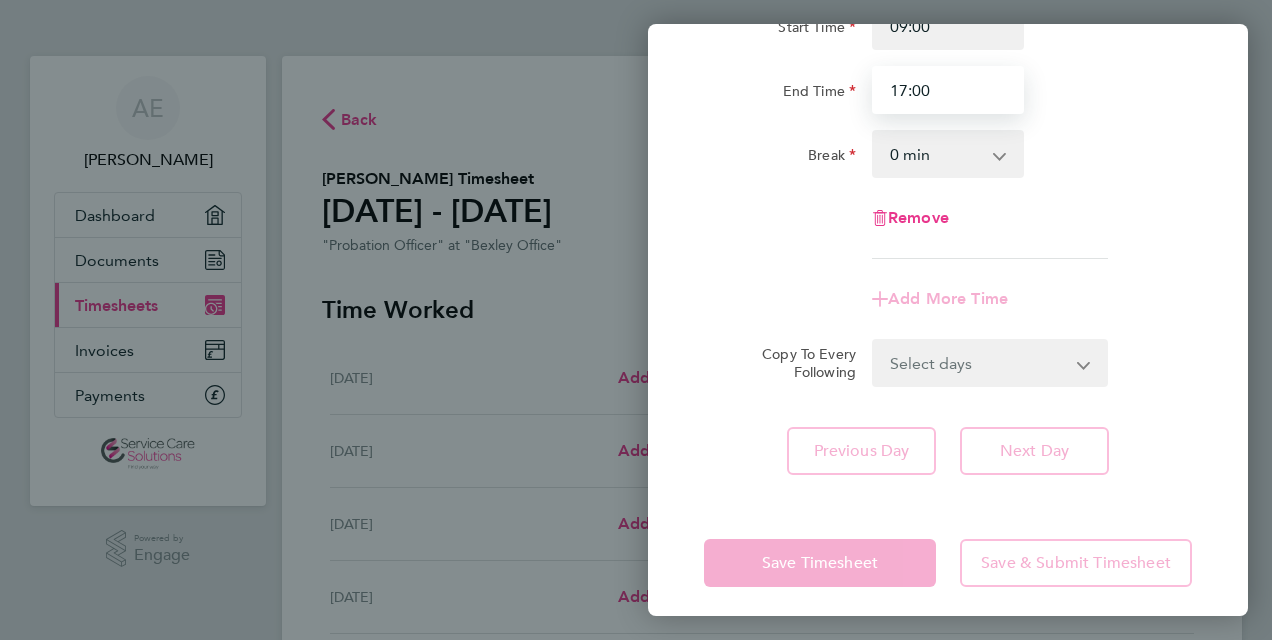 scroll, scrollTop: 232, scrollLeft: 0, axis: vertical 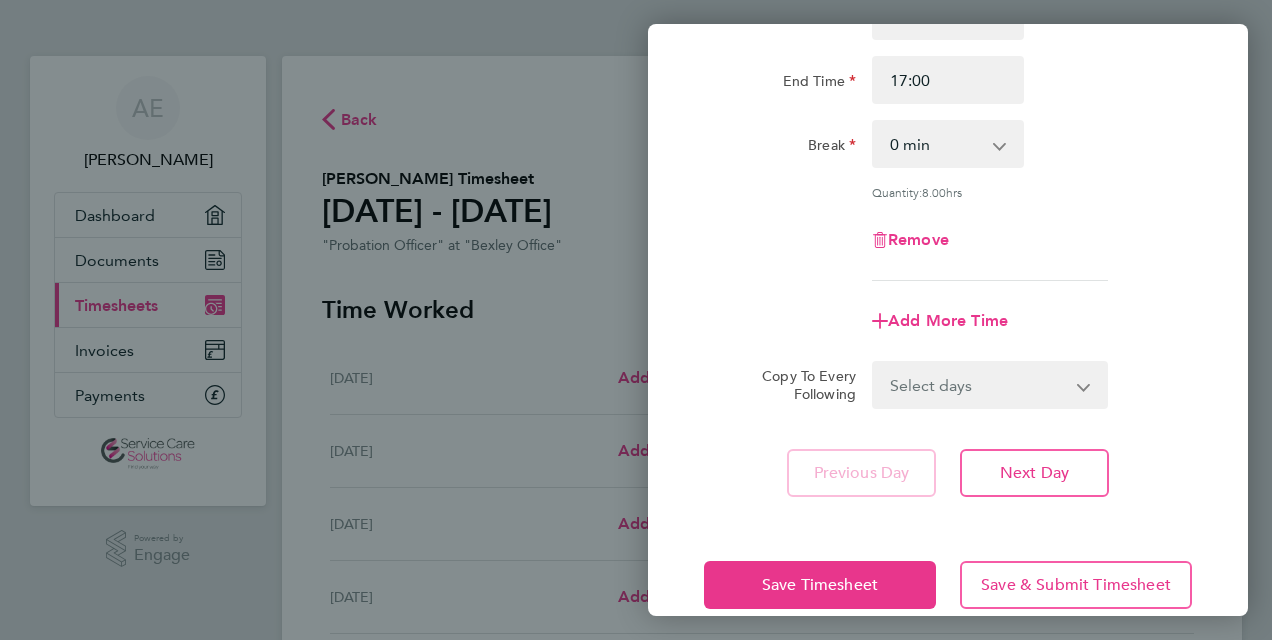 click on "Save Timesheet   Save & Submit Timesheet" 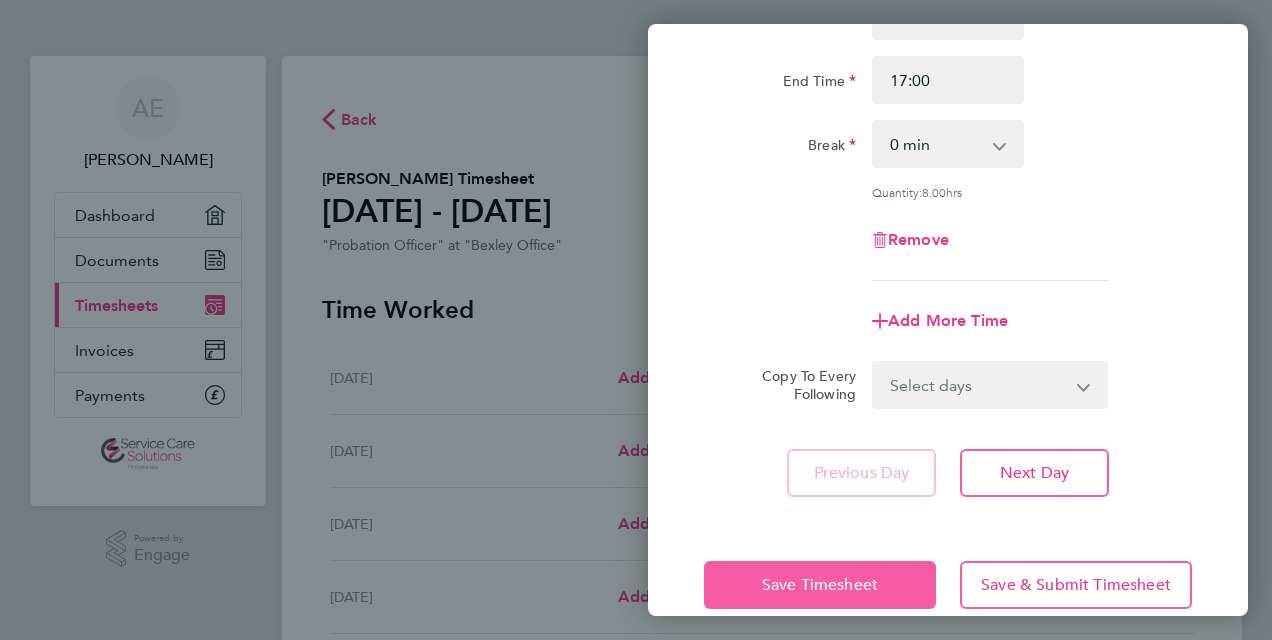 click on "Save Timesheet" 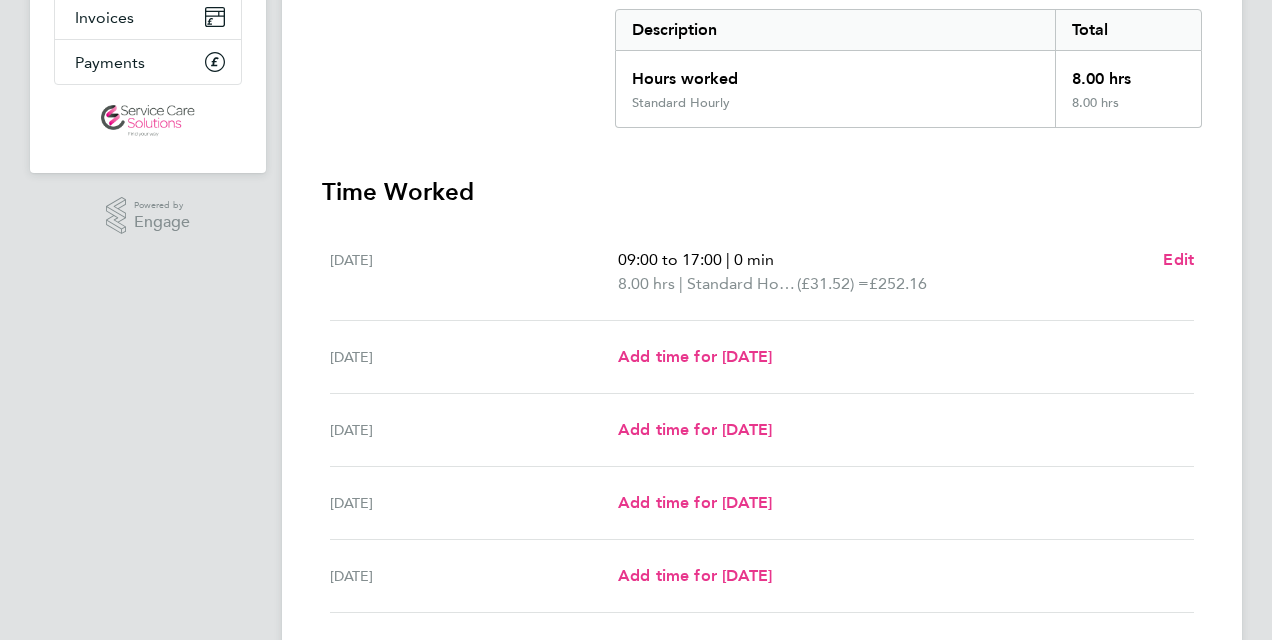 scroll, scrollTop: 400, scrollLeft: 0, axis: vertical 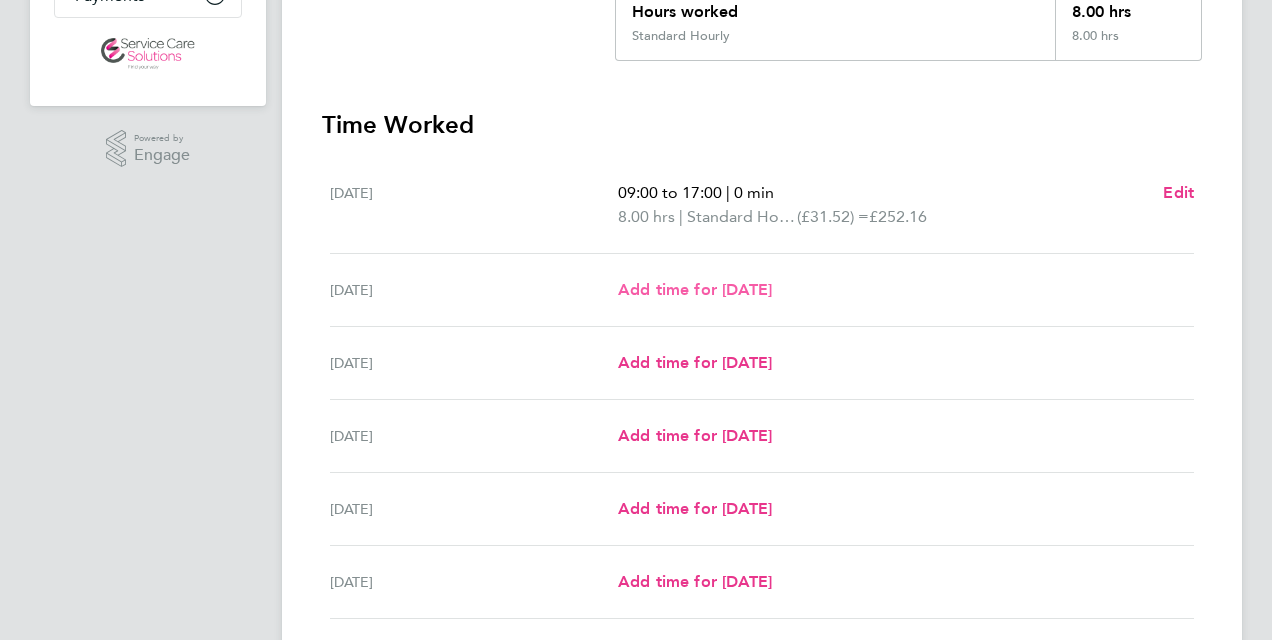click on "Add time for [DATE]" at bounding box center [695, 289] 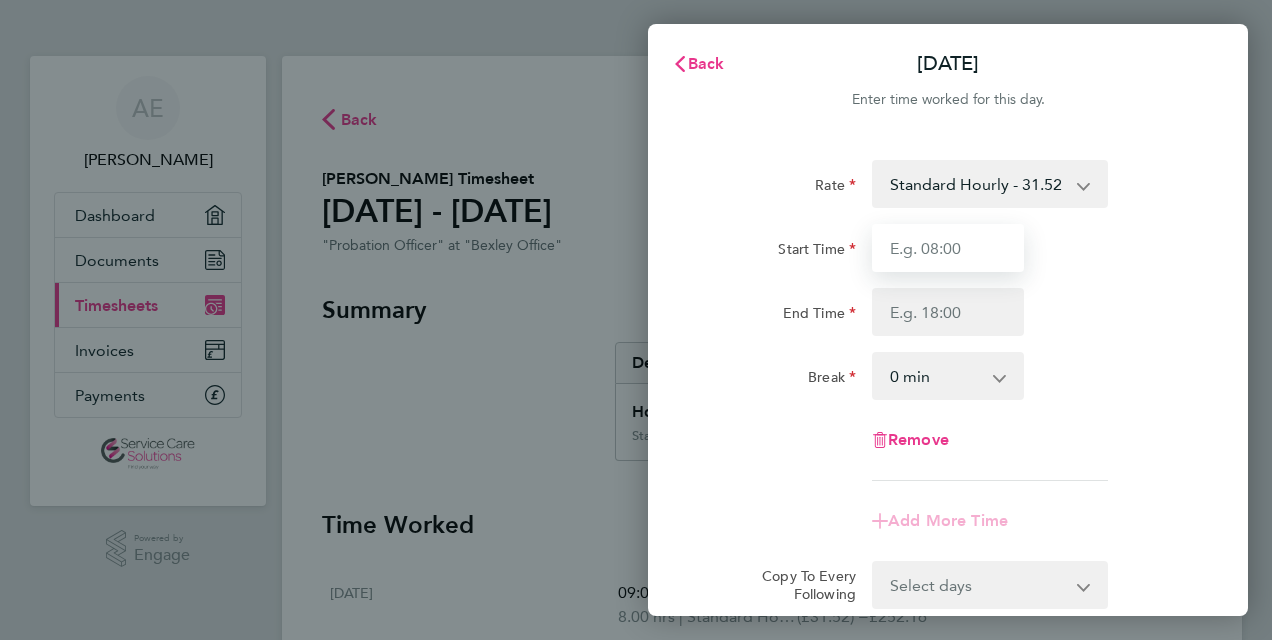 click on "Start Time" at bounding box center [948, 248] 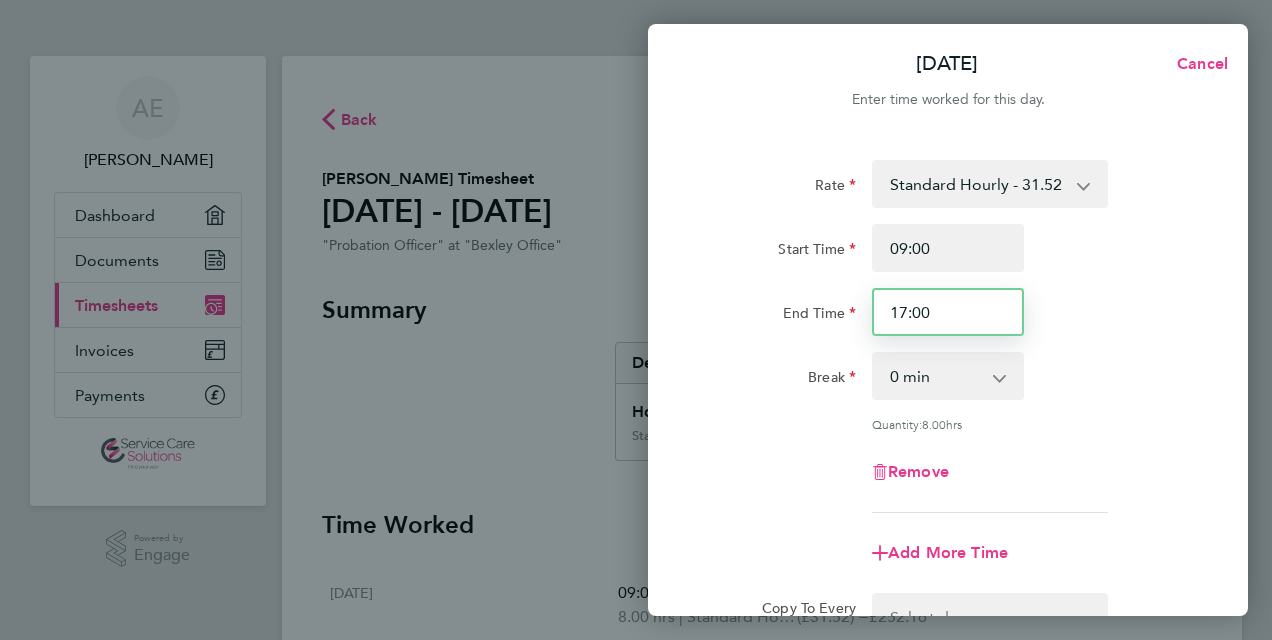 click on "17:00" at bounding box center [948, 312] 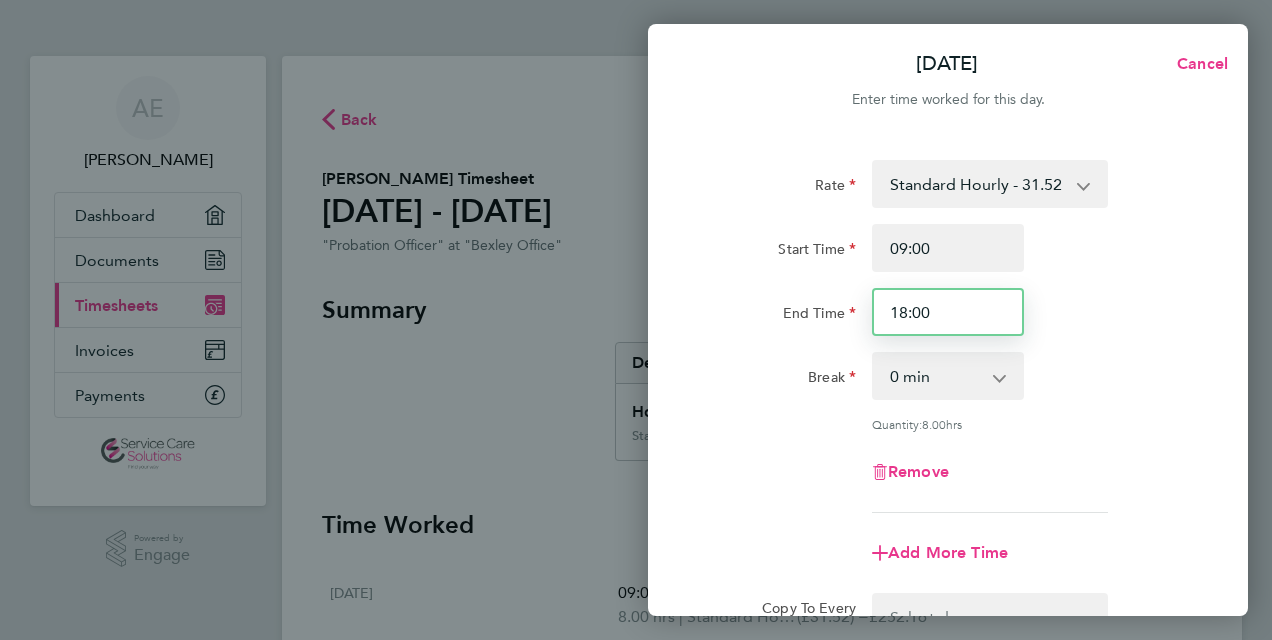 type on "18:00" 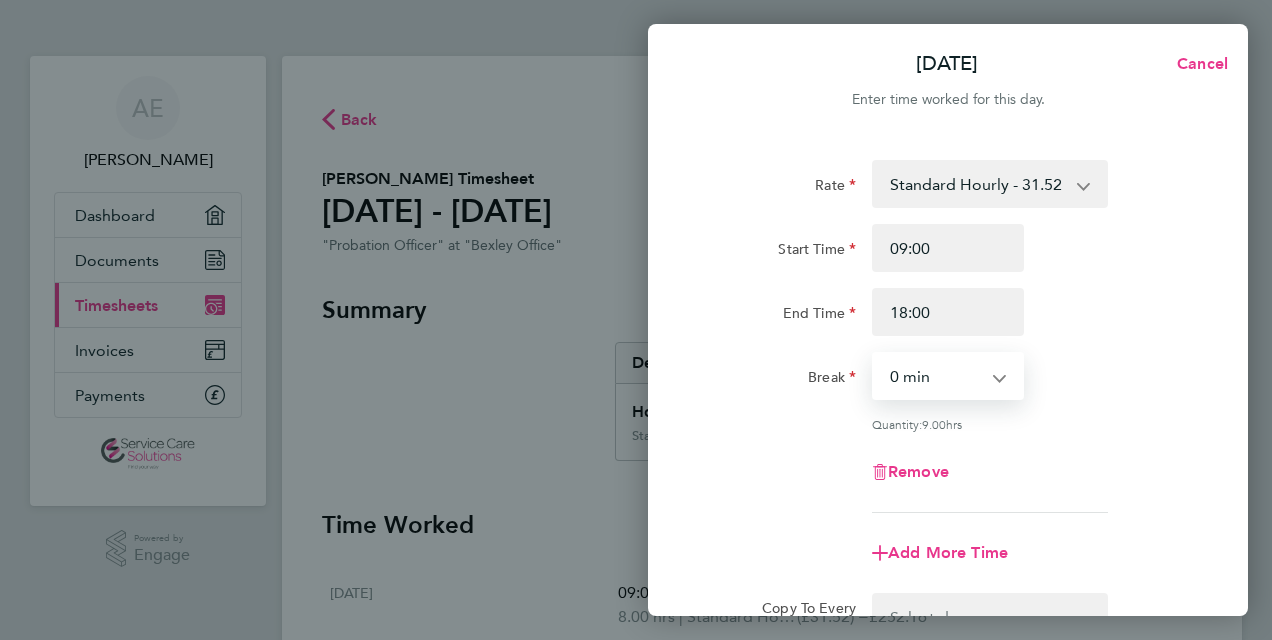 click on "0 min   15 min   30 min   45 min   60 min   75 min   90 min" at bounding box center [936, 376] 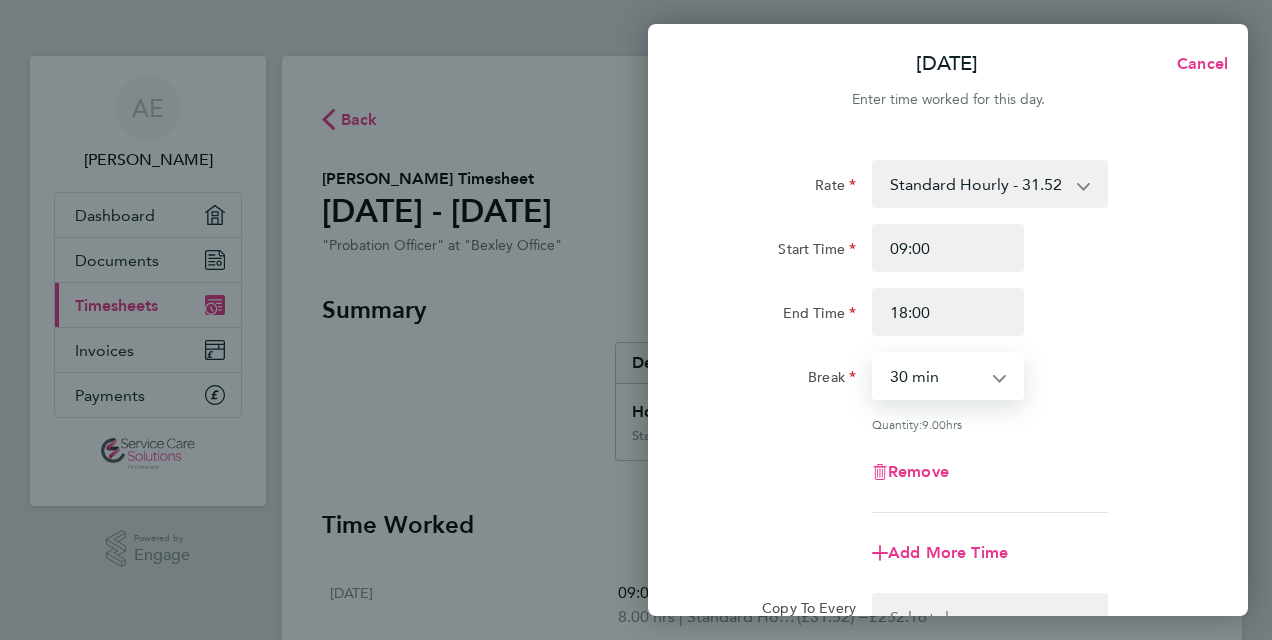 click on "0 min   15 min   30 min   45 min   60 min   75 min   90 min" at bounding box center (936, 376) 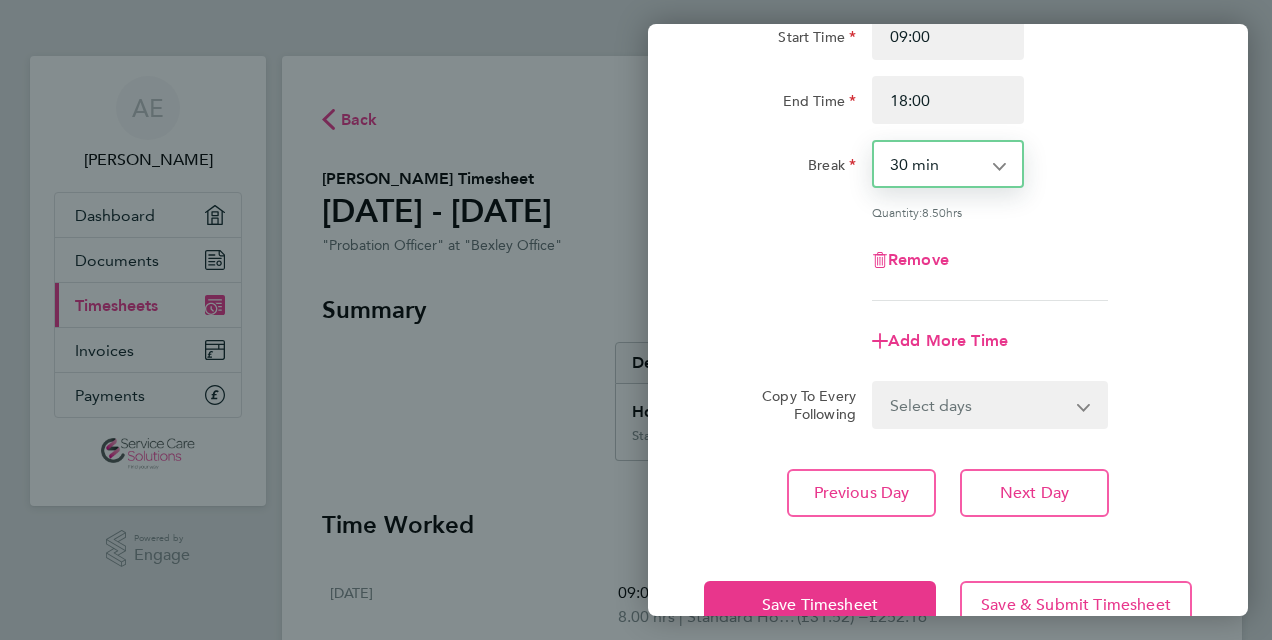 scroll, scrollTop: 263, scrollLeft: 0, axis: vertical 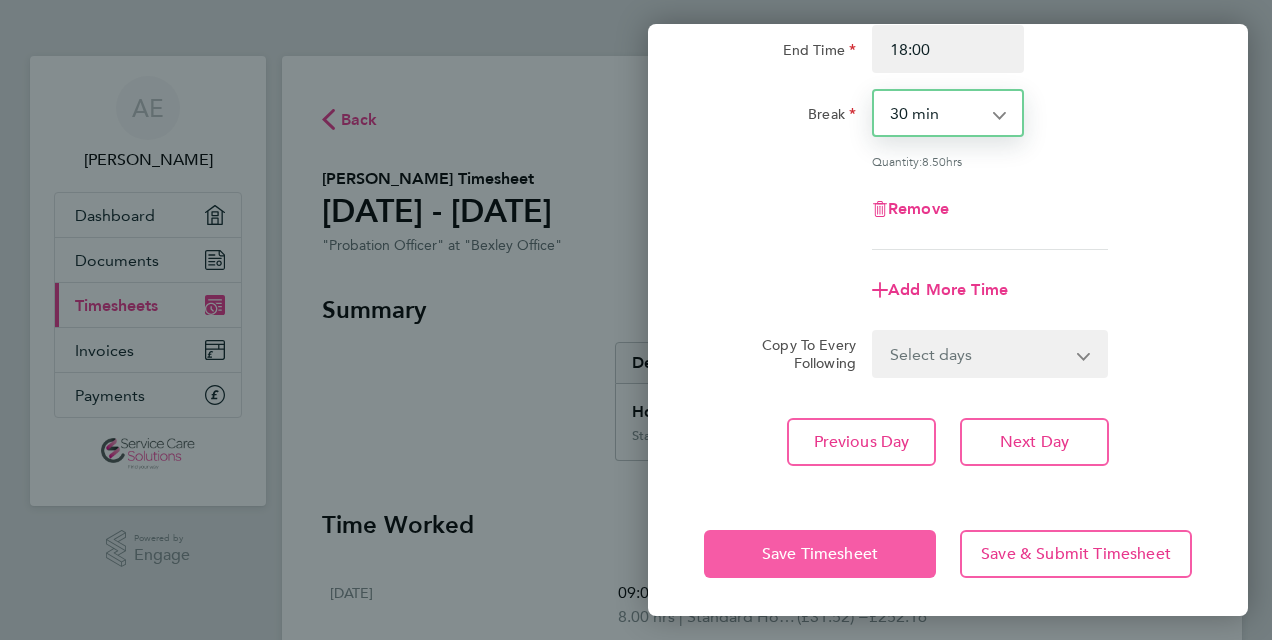 click on "Save Timesheet" 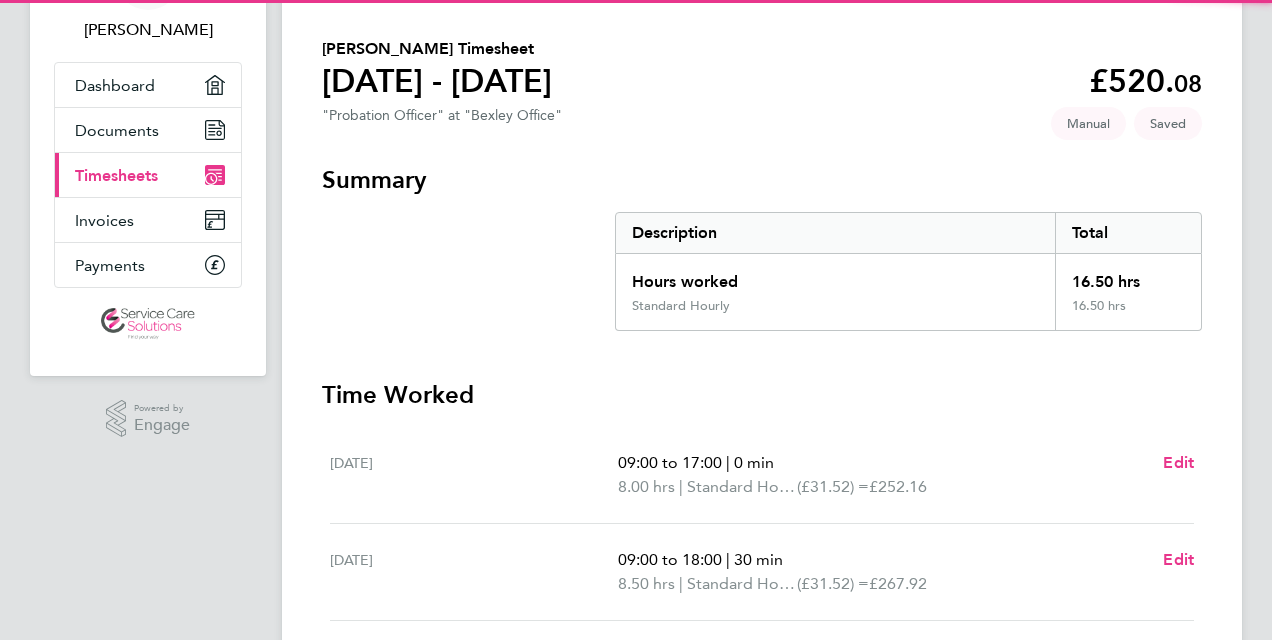 scroll, scrollTop: 300, scrollLeft: 0, axis: vertical 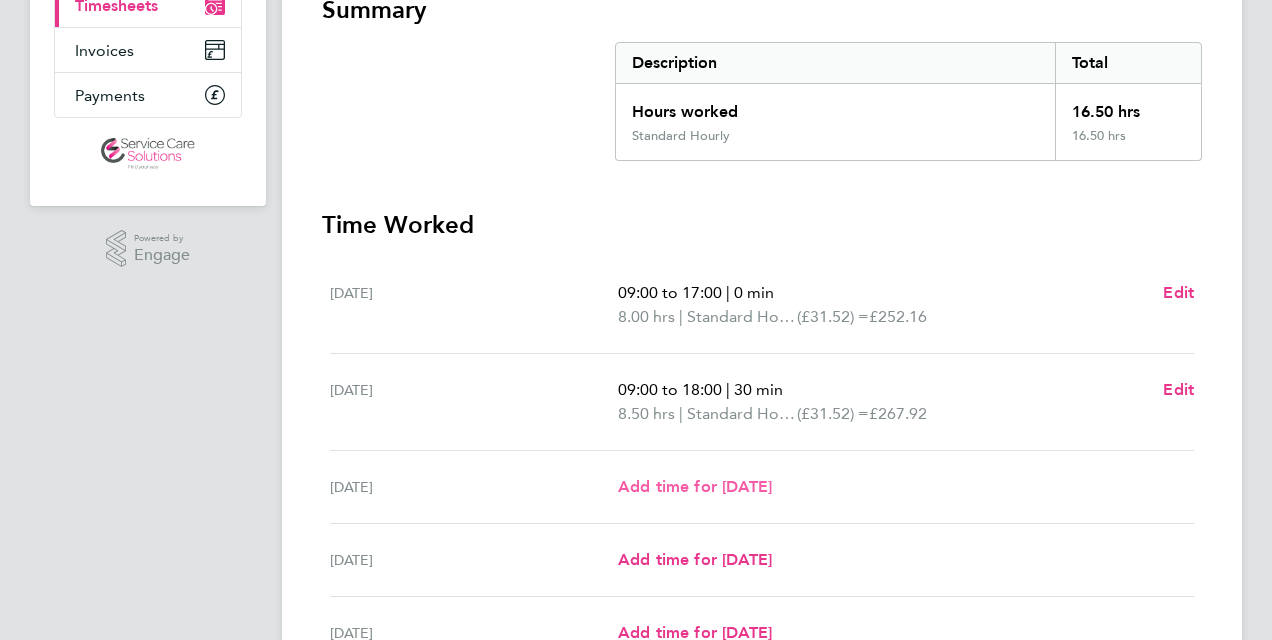 click on "Add time for [DATE]" at bounding box center [695, 486] 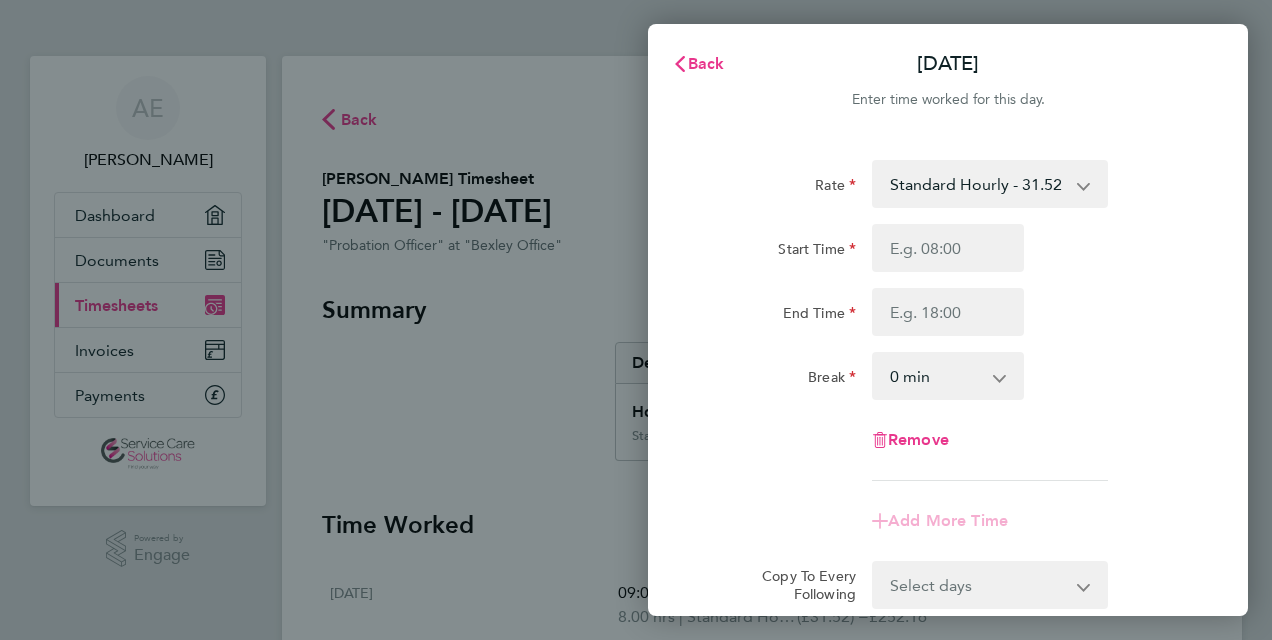 scroll, scrollTop: 0, scrollLeft: 0, axis: both 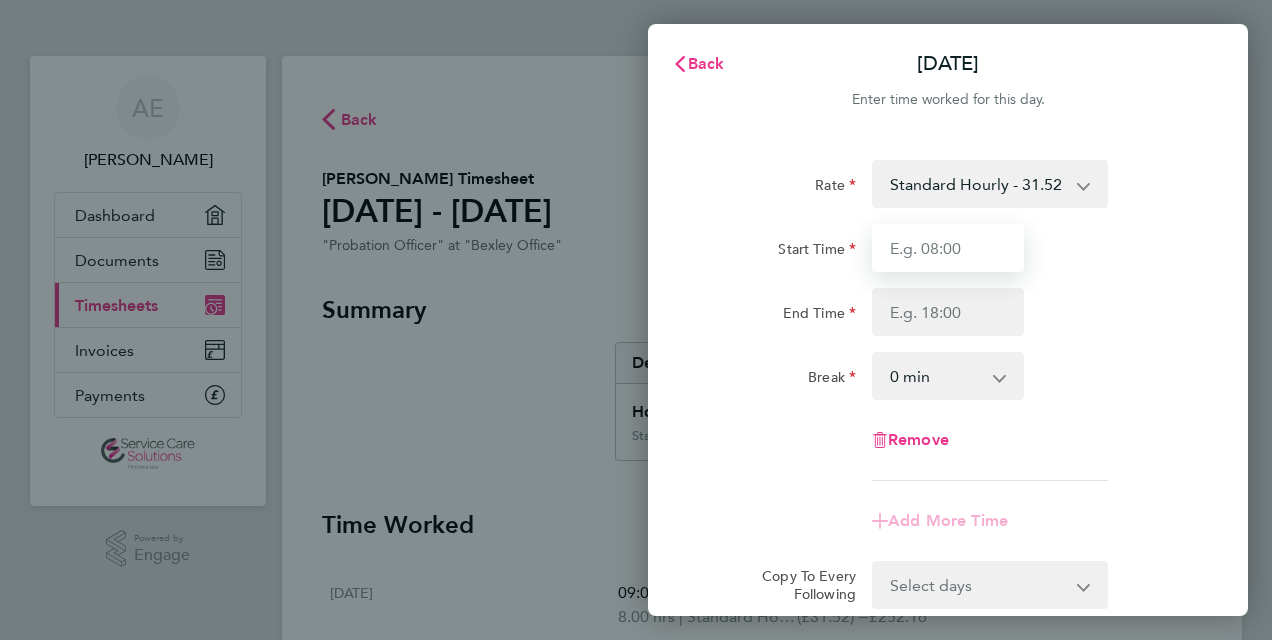 click on "Start Time" at bounding box center [948, 248] 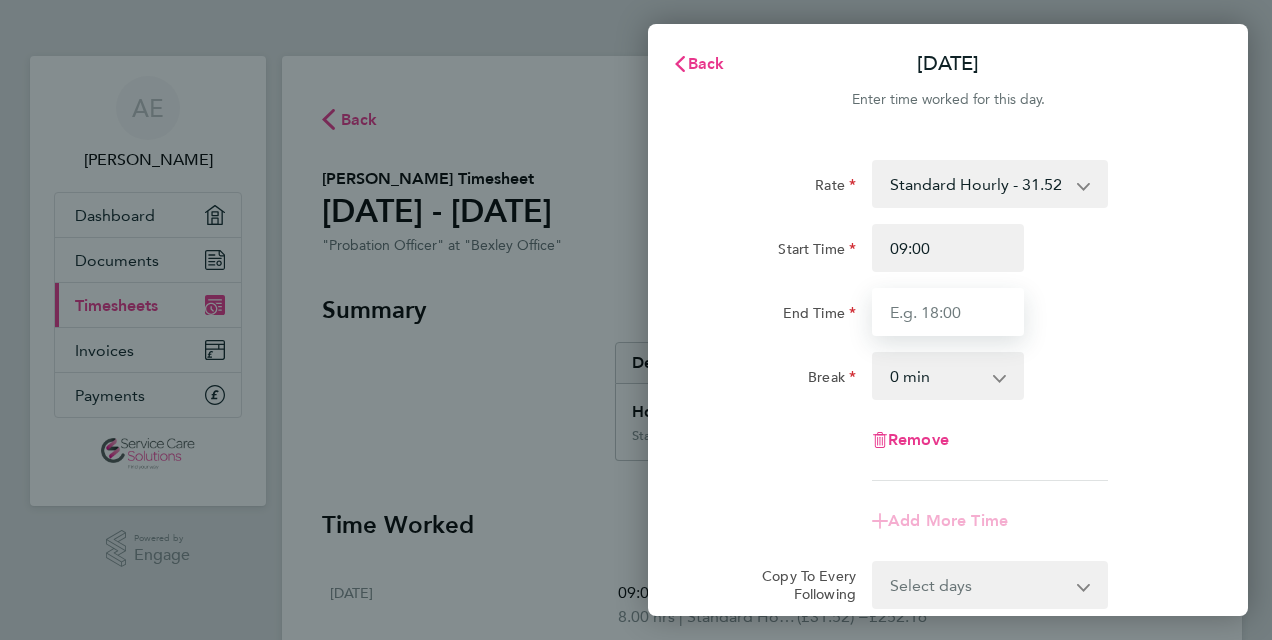 type on "18:00" 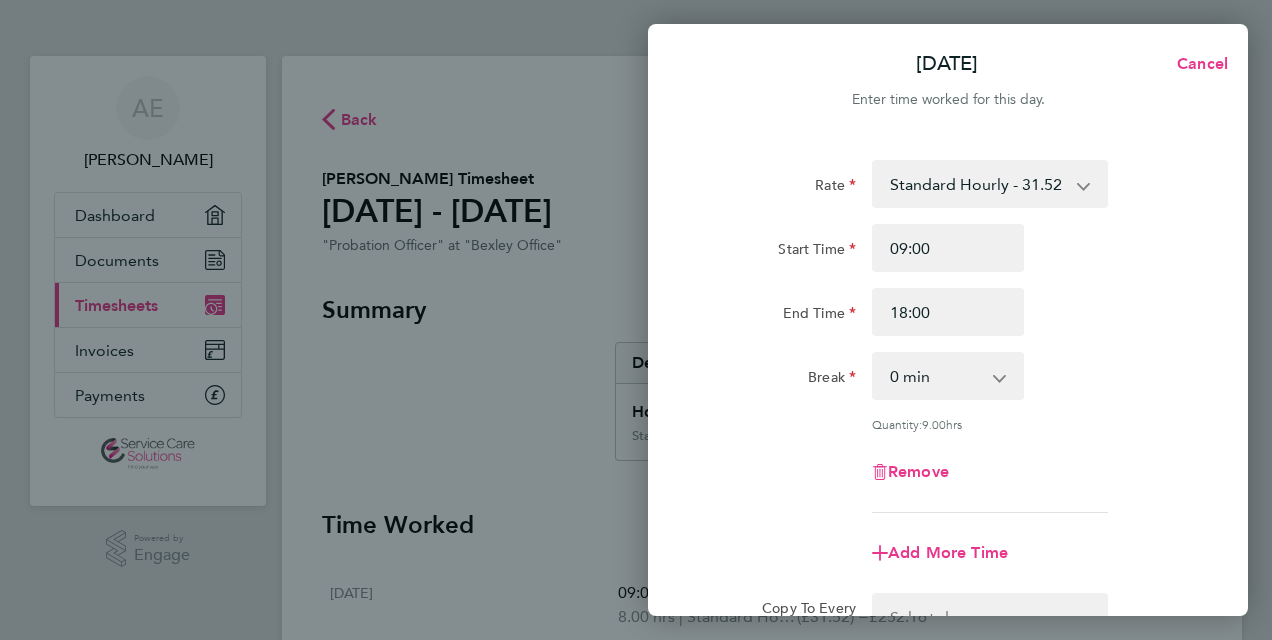 click on "0 min   15 min   30 min   45 min   60 min   75 min   90 min" at bounding box center [936, 376] 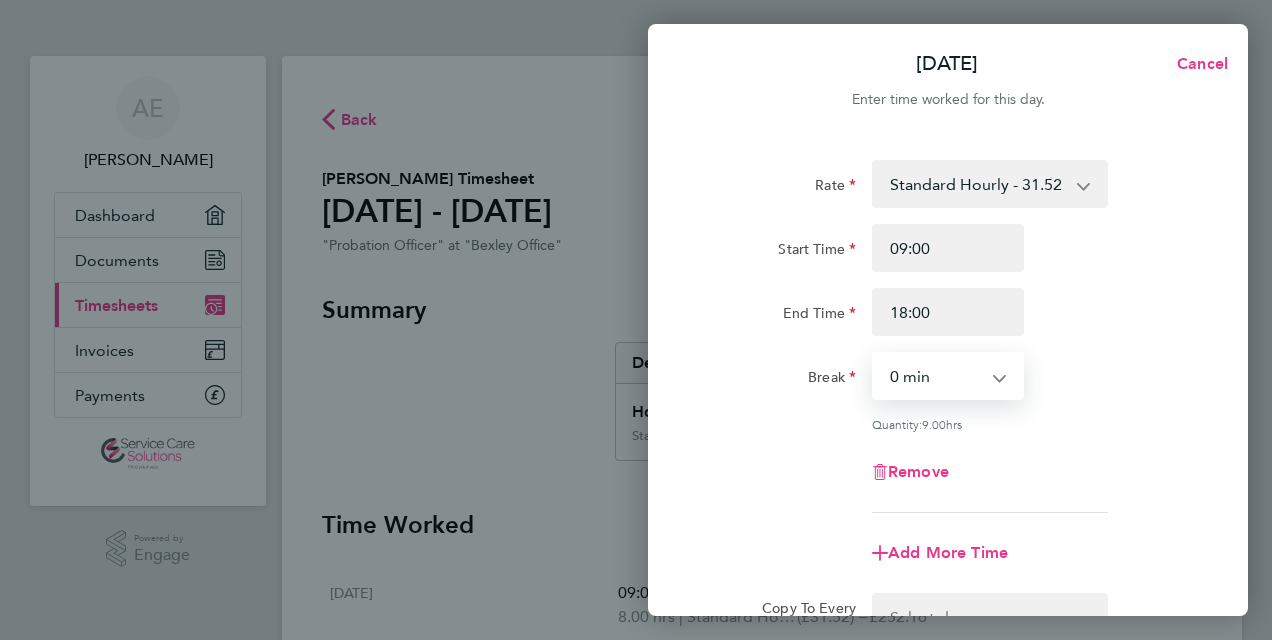 select on "30" 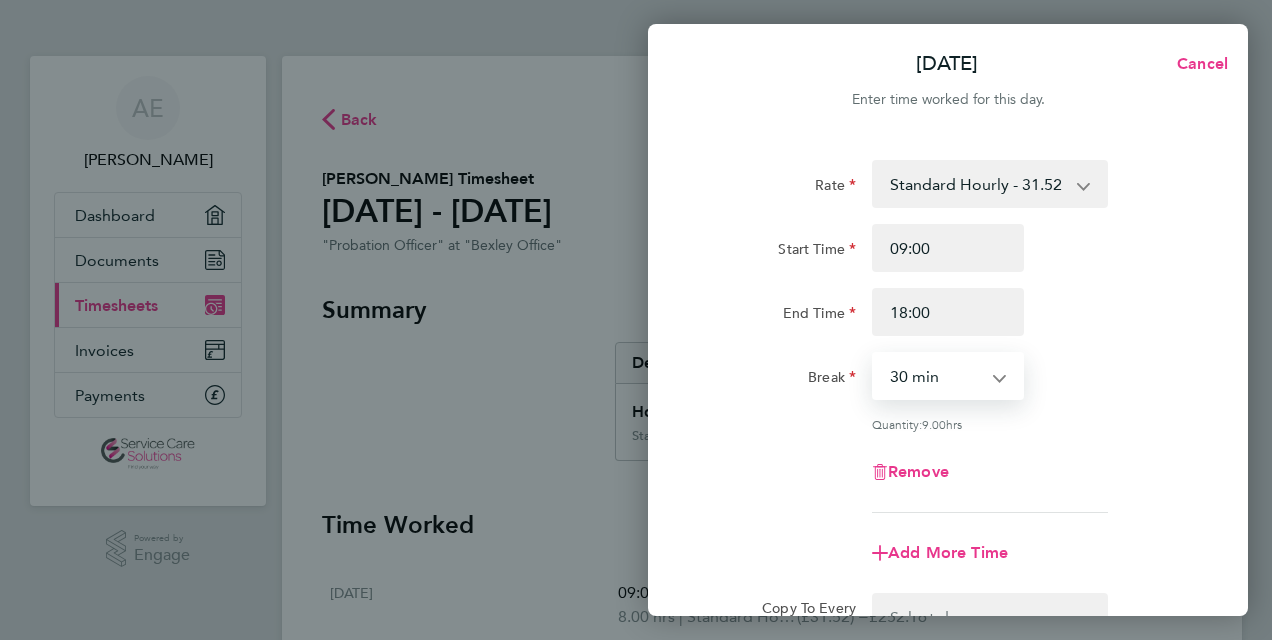 click on "0 min   15 min   30 min   45 min   60 min   75 min   90 min" at bounding box center (936, 376) 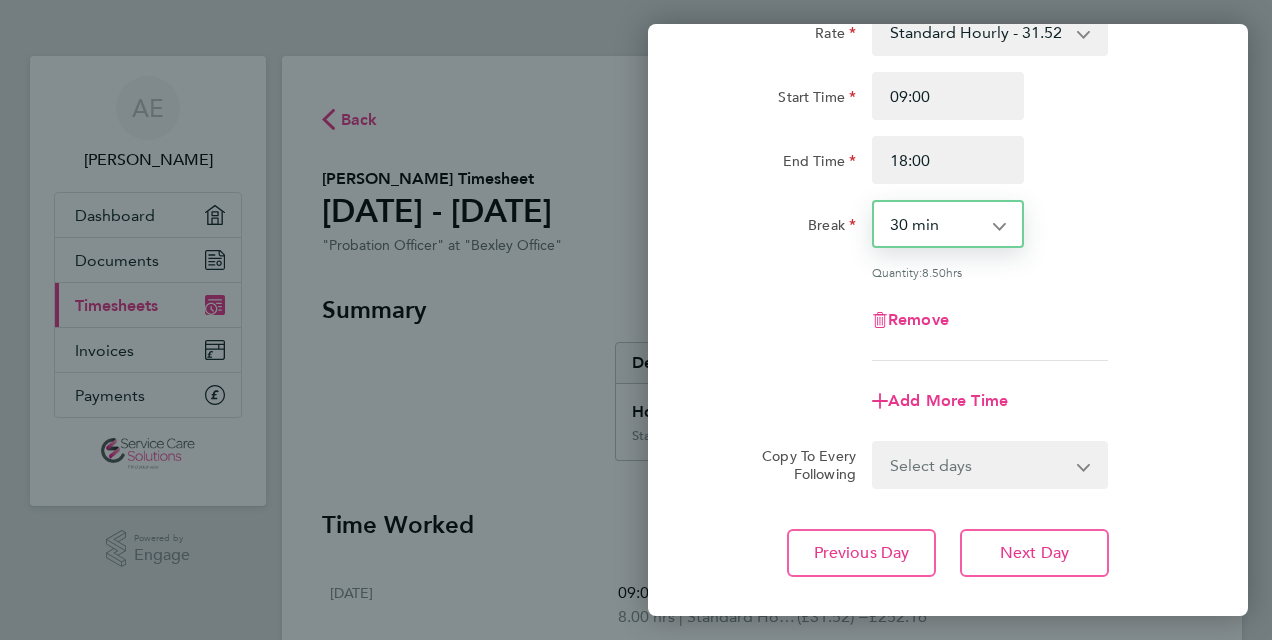 scroll, scrollTop: 263, scrollLeft: 0, axis: vertical 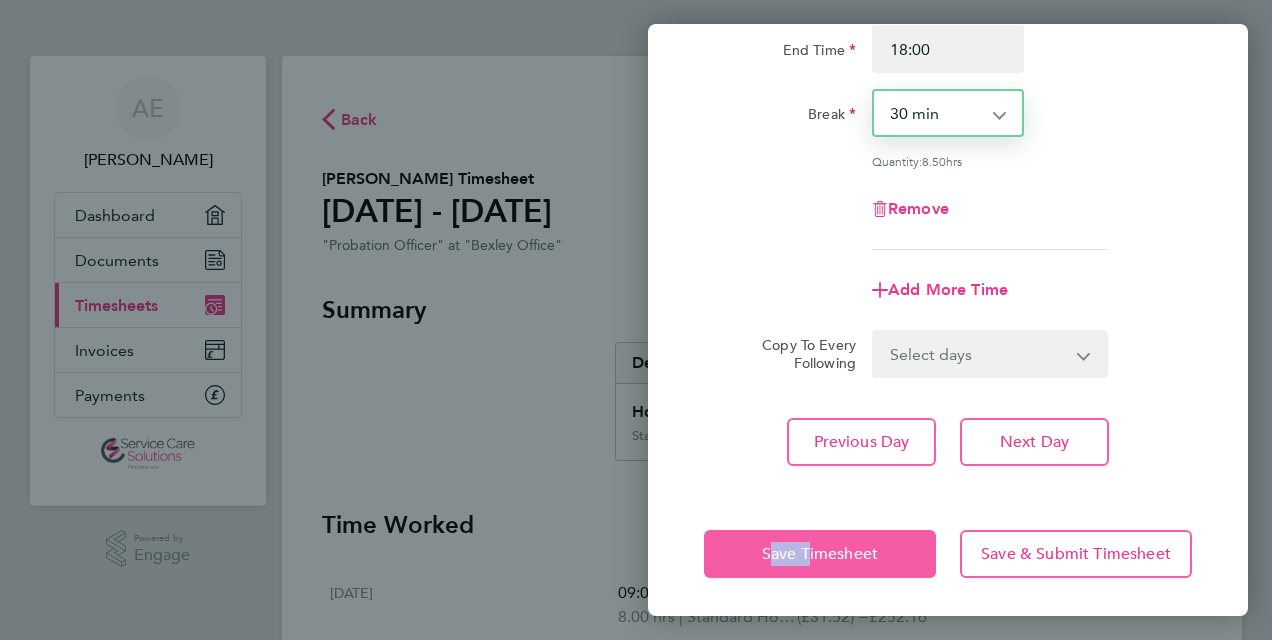 click on "Save Timesheet   Save & Submit Timesheet" 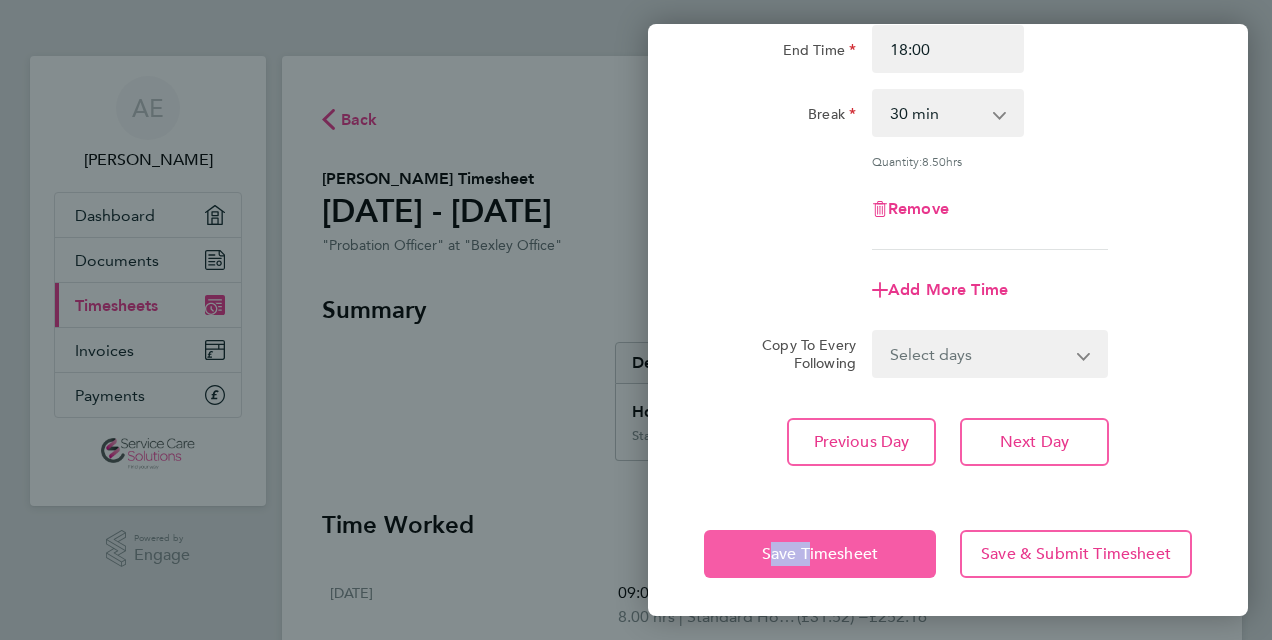 click on "Save Timesheet" 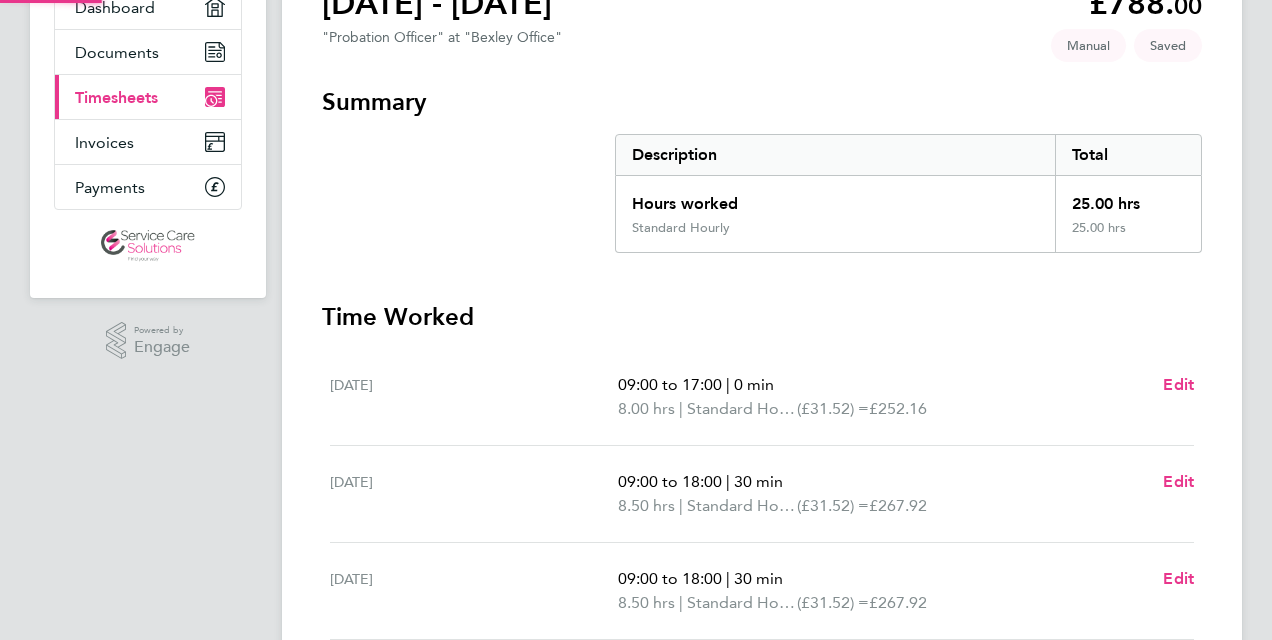 scroll, scrollTop: 500, scrollLeft: 0, axis: vertical 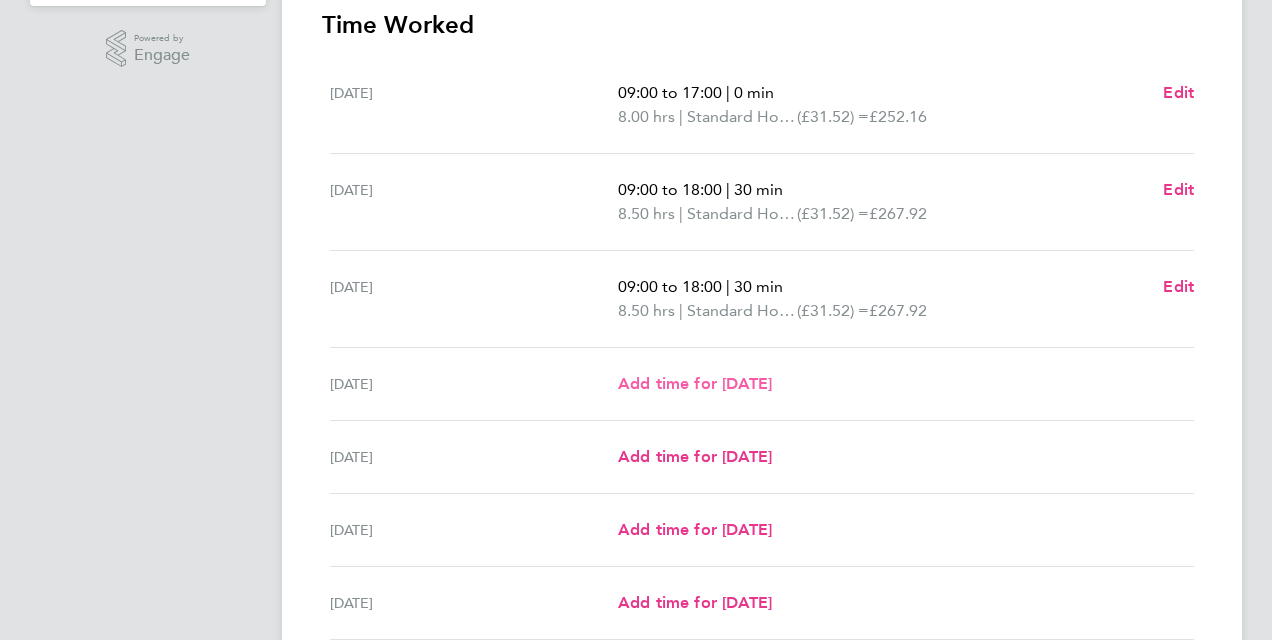 click on "Add time for [DATE]" at bounding box center (695, 383) 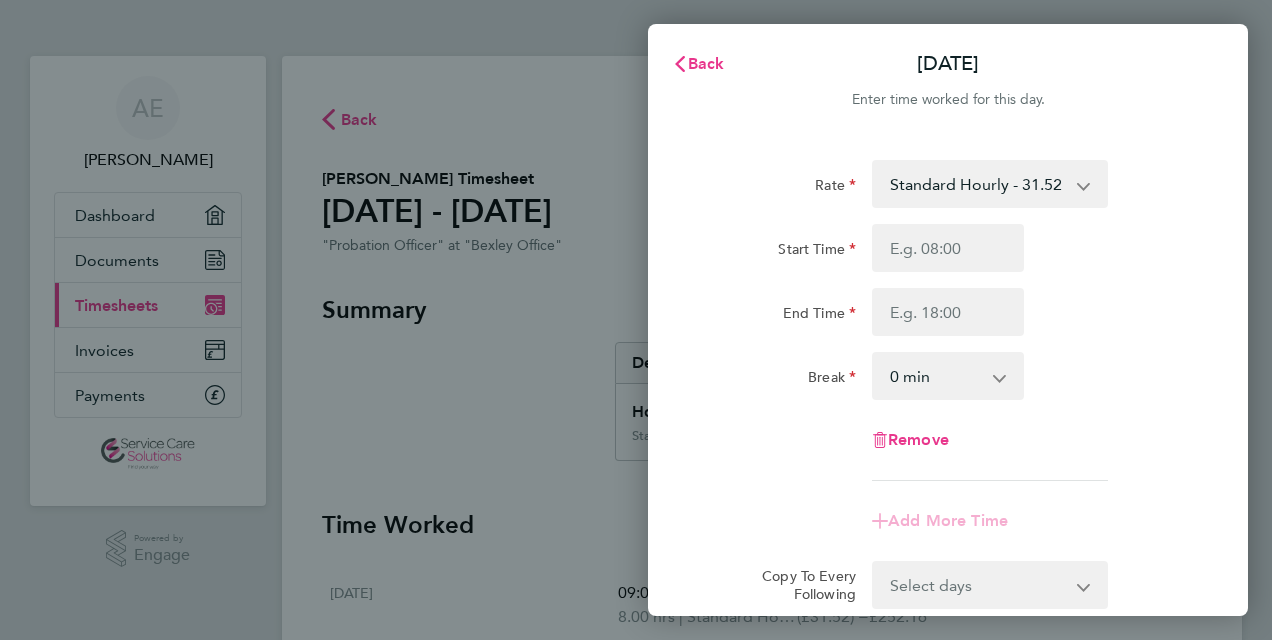 scroll, scrollTop: 0, scrollLeft: 0, axis: both 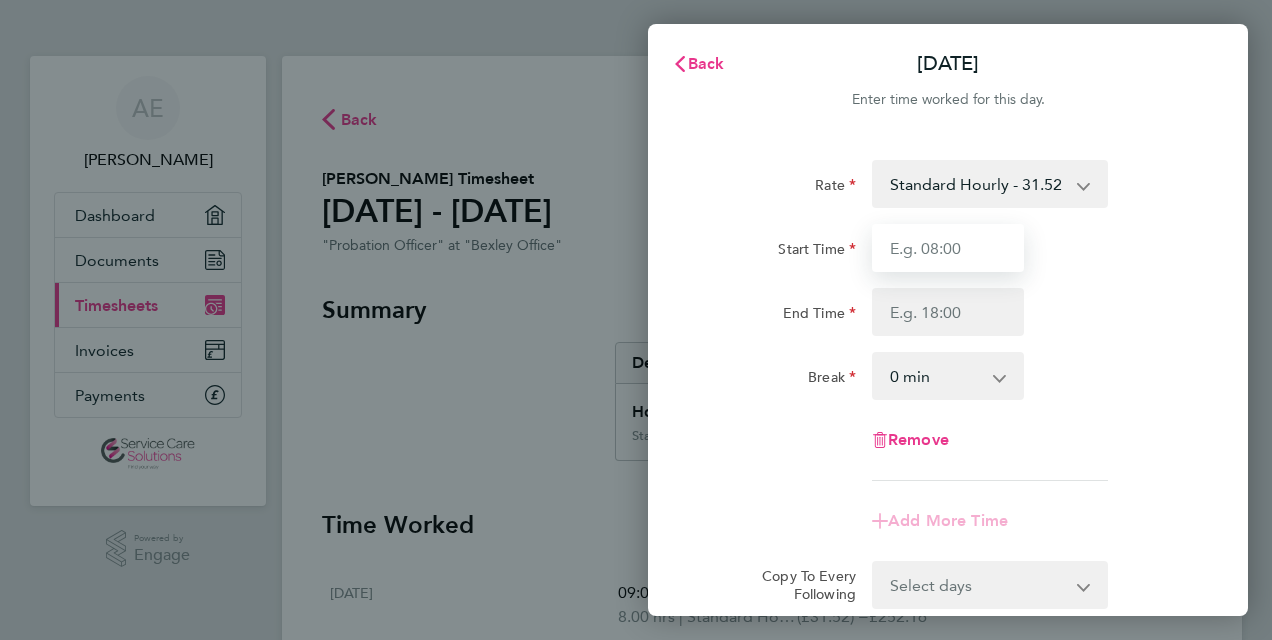 click on "Start Time" at bounding box center (948, 248) 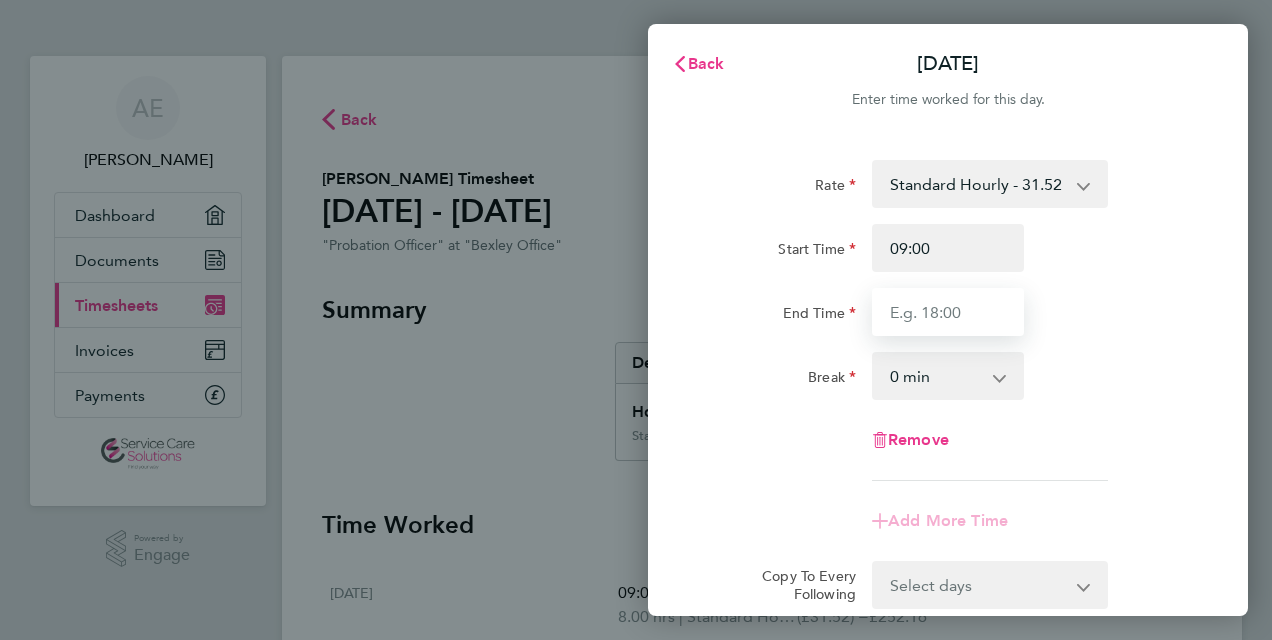 type on "18:00" 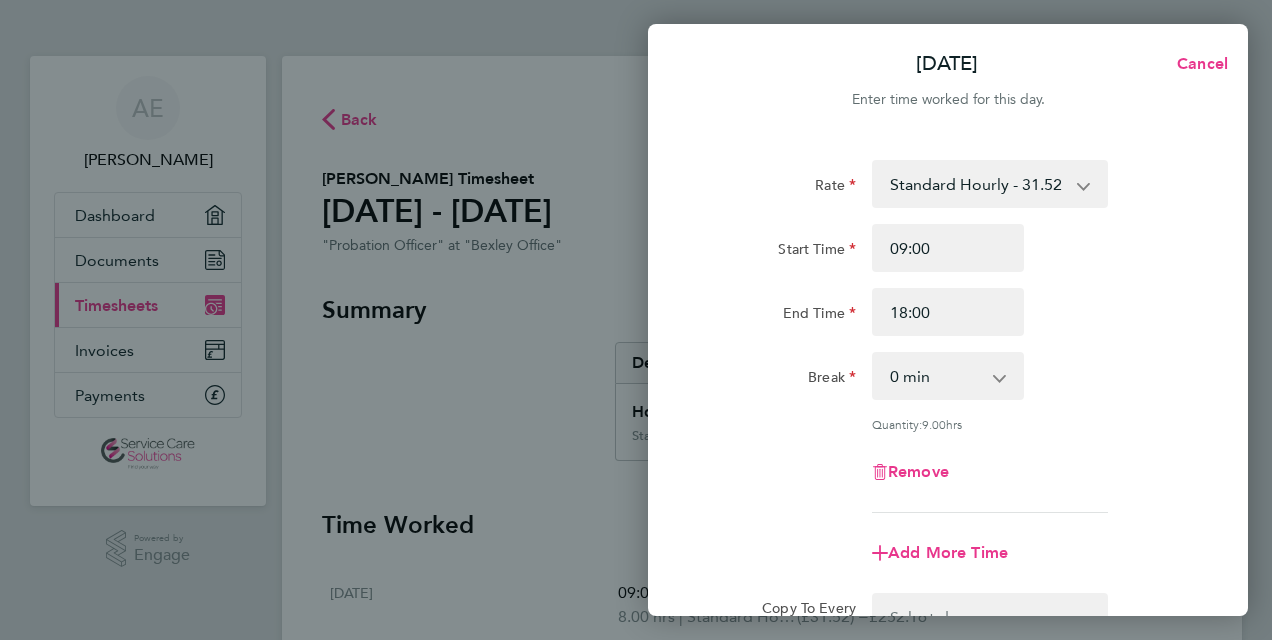 click on "0 min   15 min   30 min   45 min   60 min   75 min   90 min" at bounding box center (936, 376) 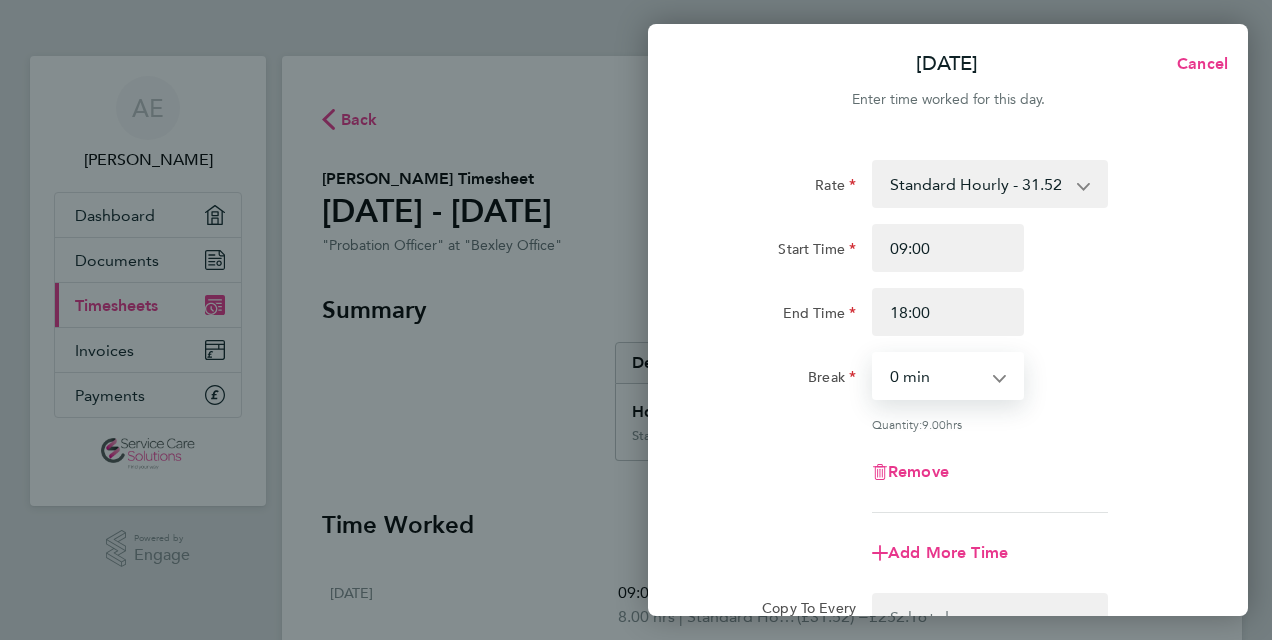 select on "30" 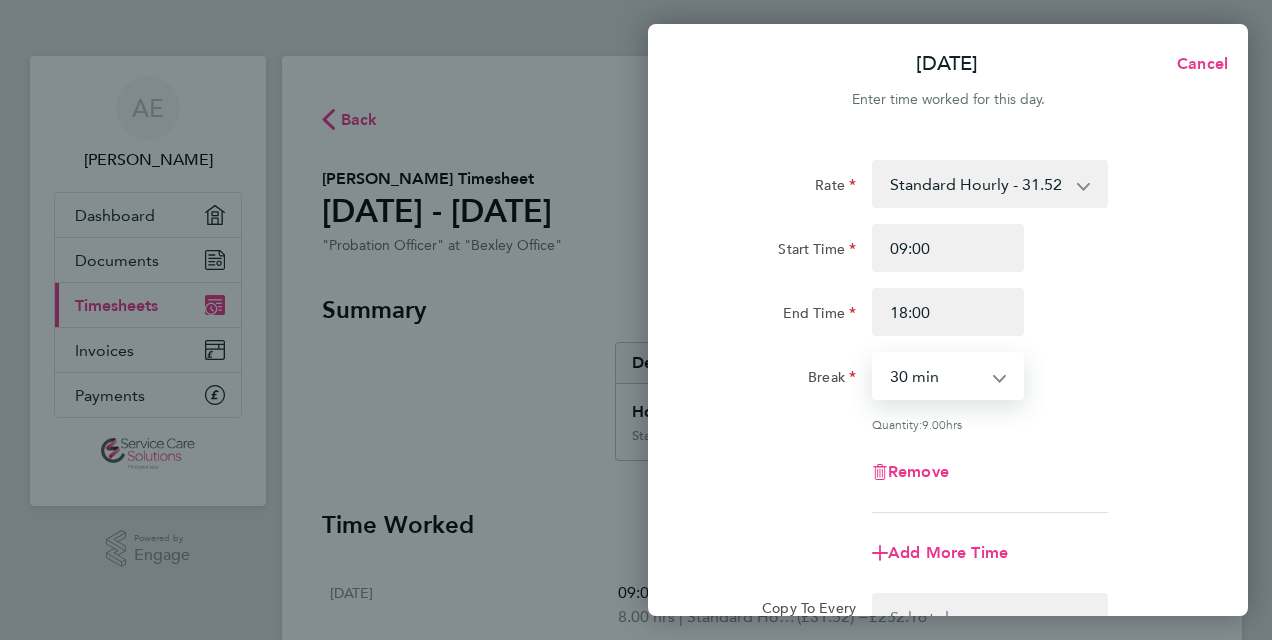 click on "0 min   15 min   30 min   45 min   60 min   75 min   90 min" at bounding box center [936, 376] 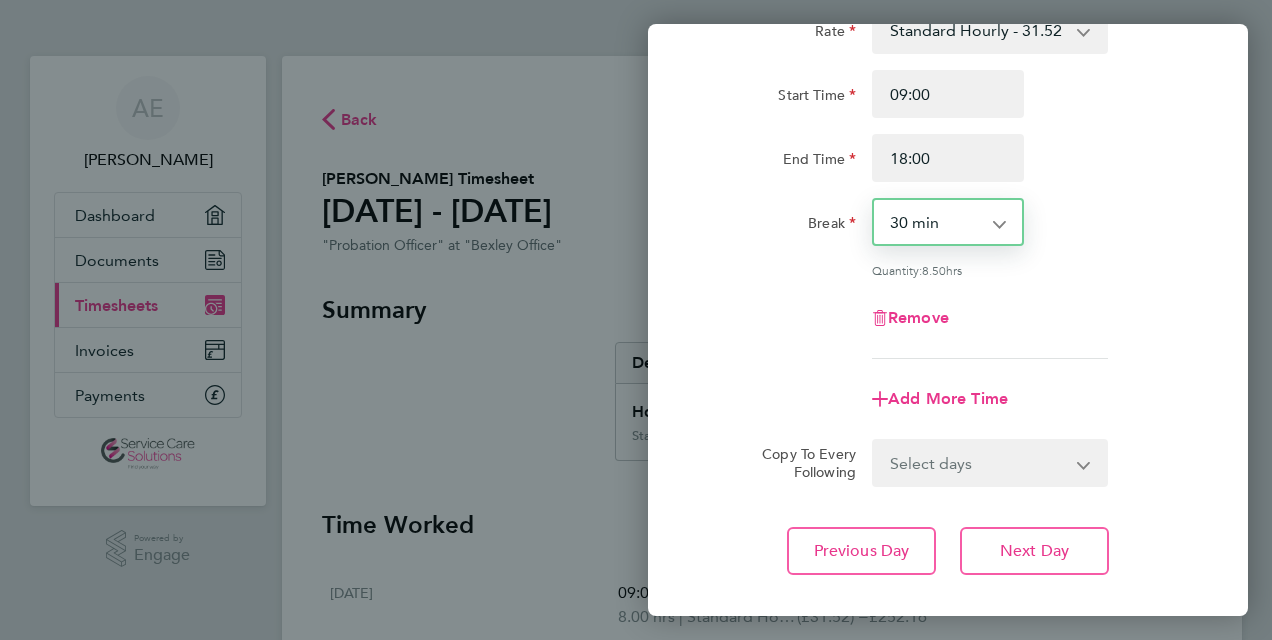 scroll, scrollTop: 263, scrollLeft: 0, axis: vertical 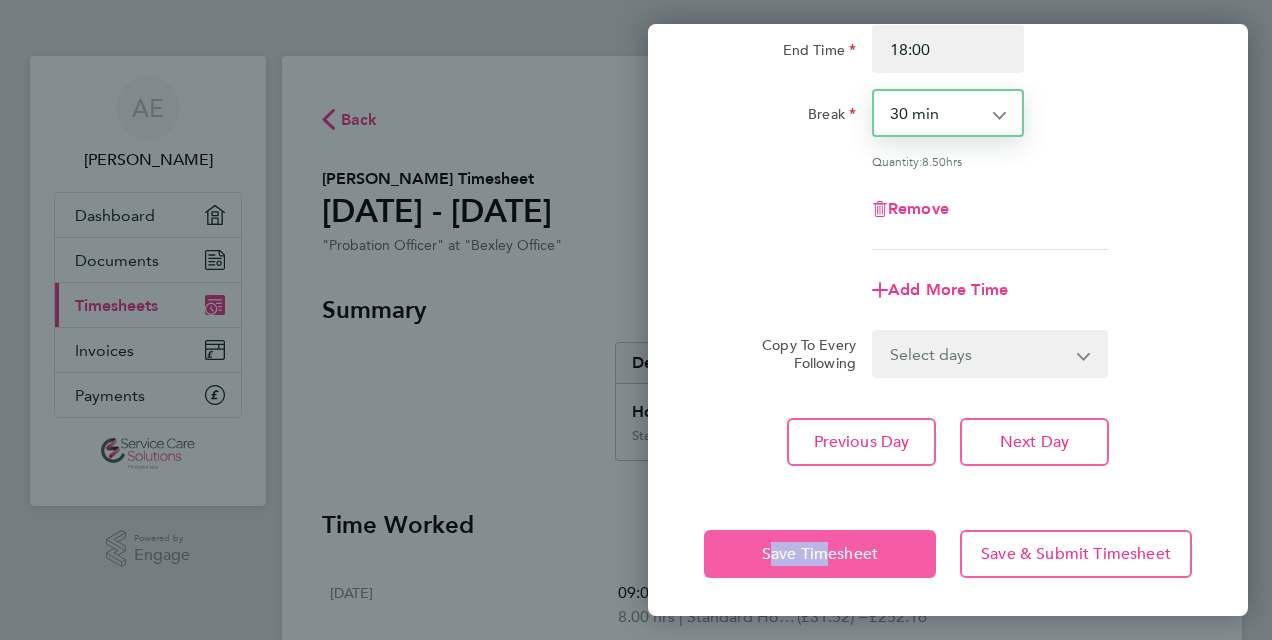 click on "Save Timesheet   Save & Submit Timesheet" 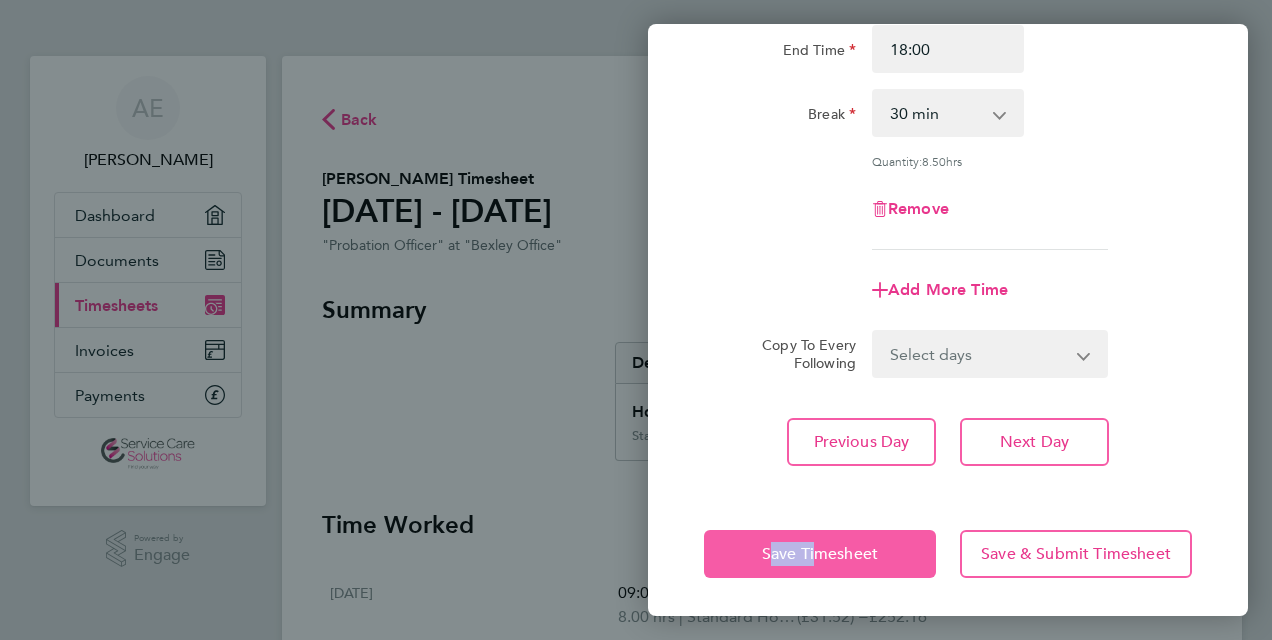 click on "Save Timesheet" 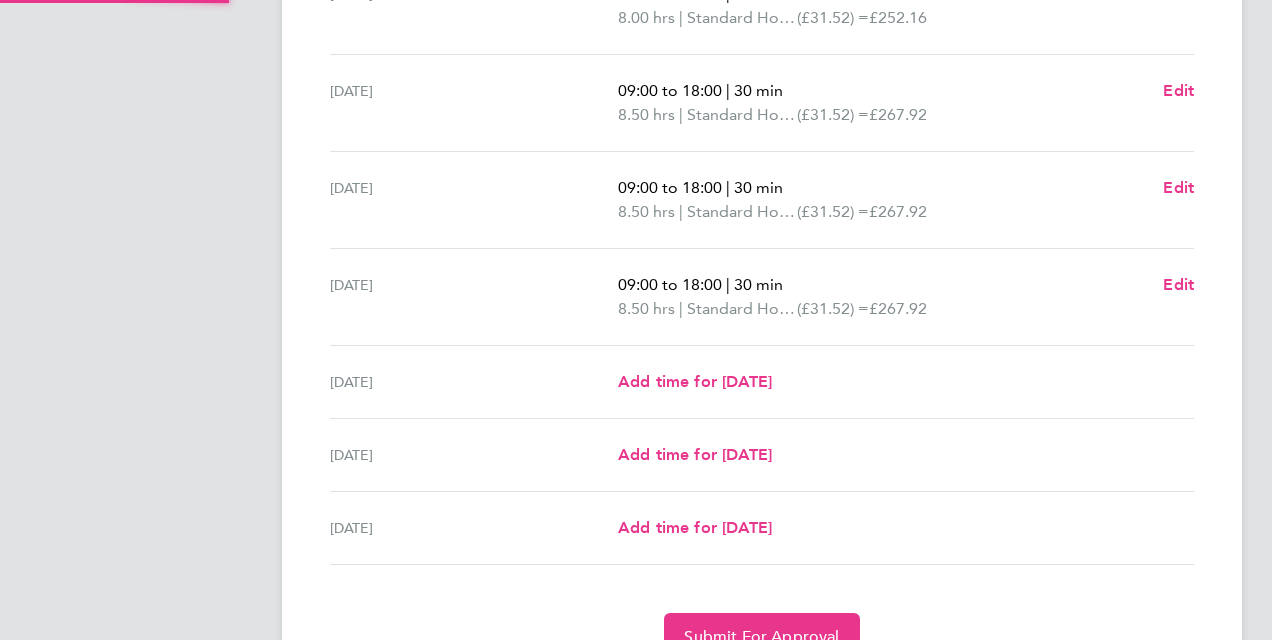 scroll, scrollTop: 600, scrollLeft: 0, axis: vertical 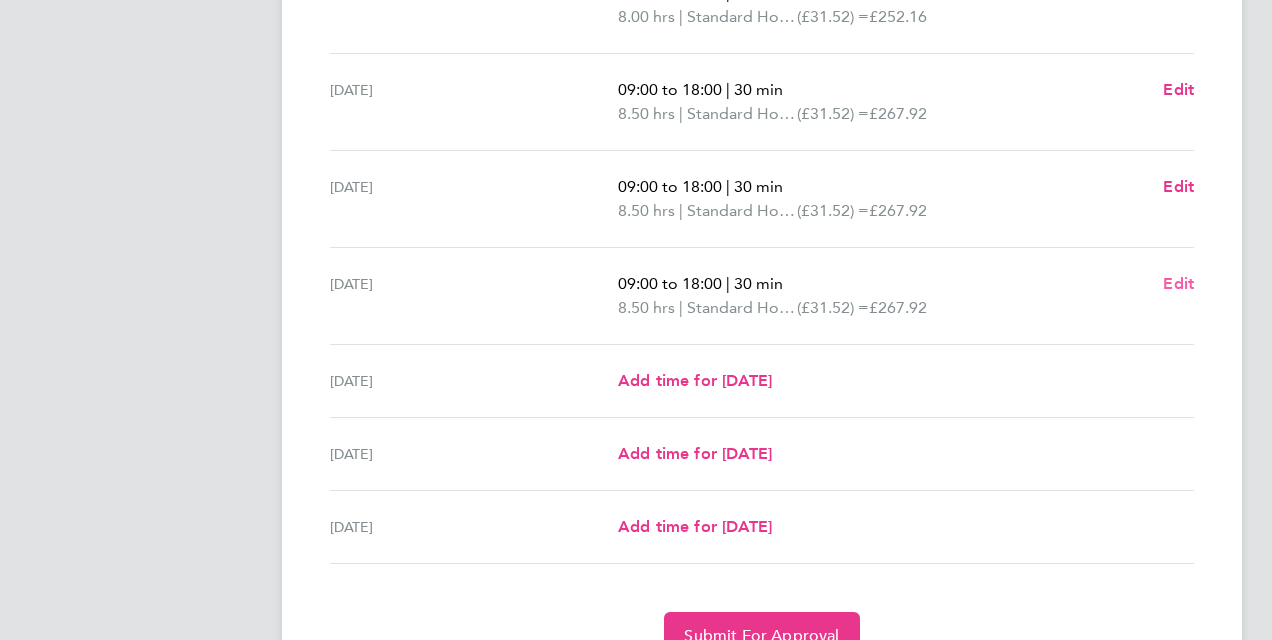 click on "Edit" at bounding box center (1178, 283) 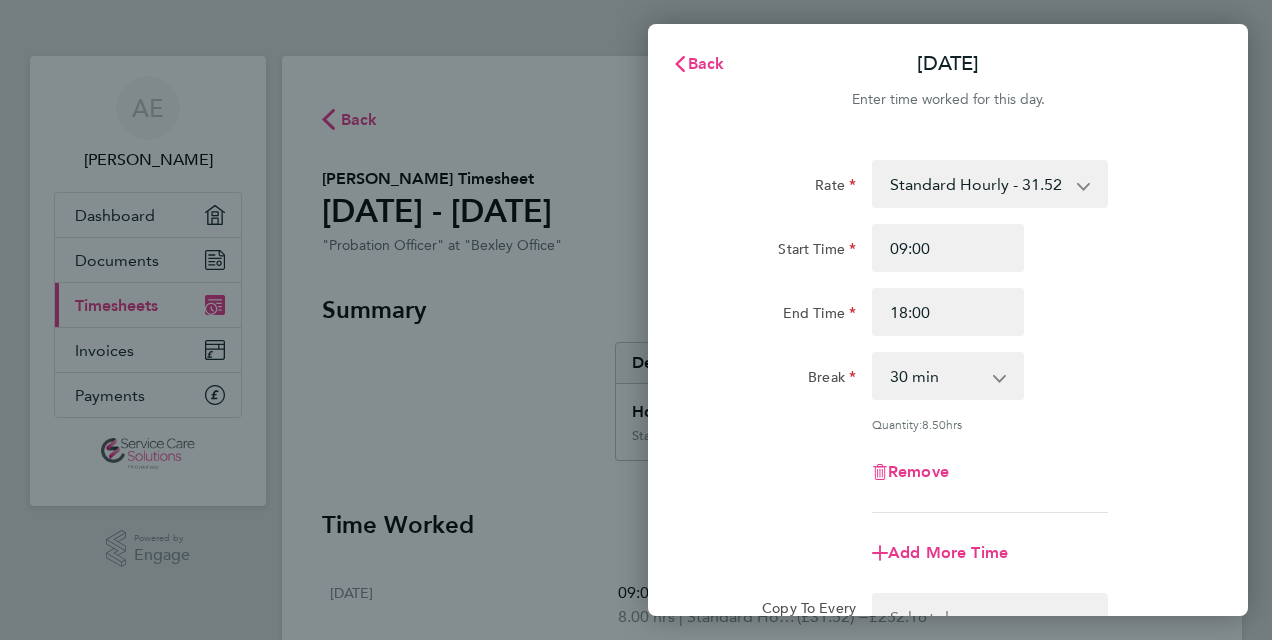 scroll, scrollTop: 0, scrollLeft: 0, axis: both 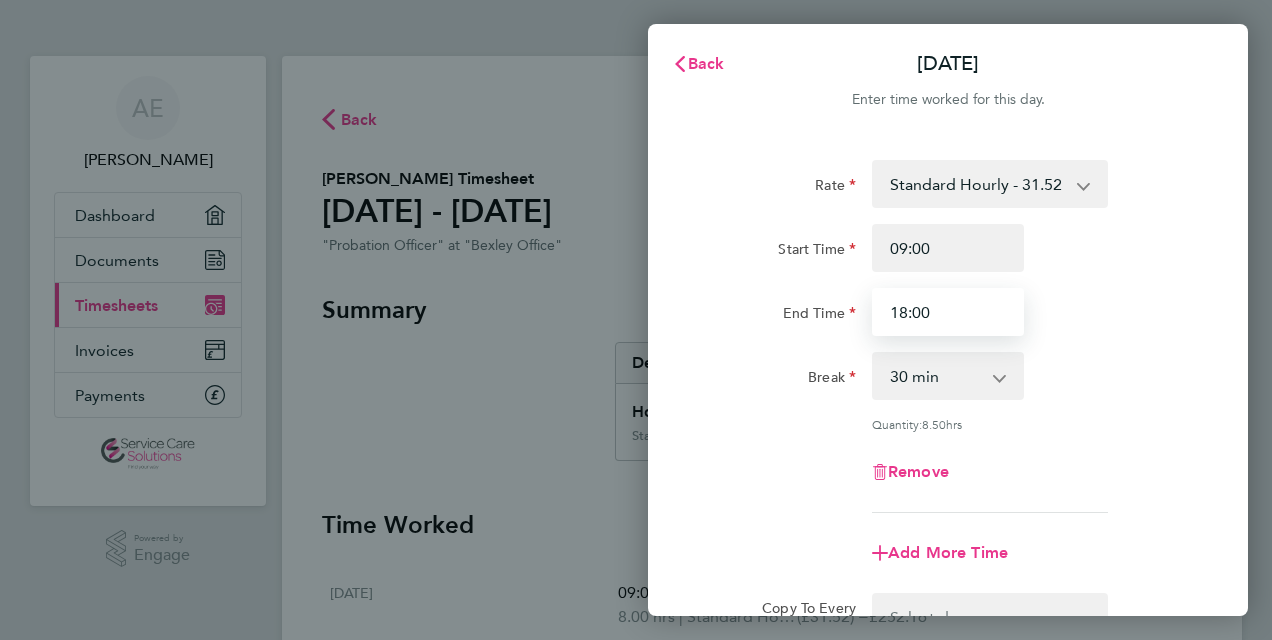 click on "18:00" at bounding box center (948, 312) 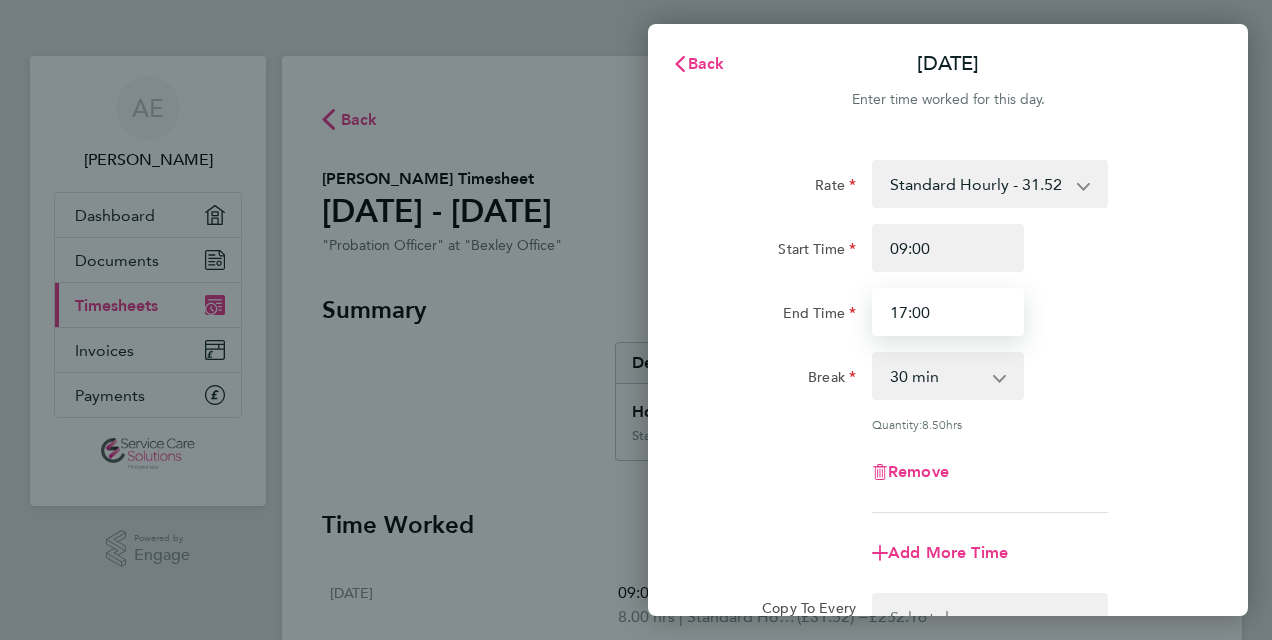 type on "17:00" 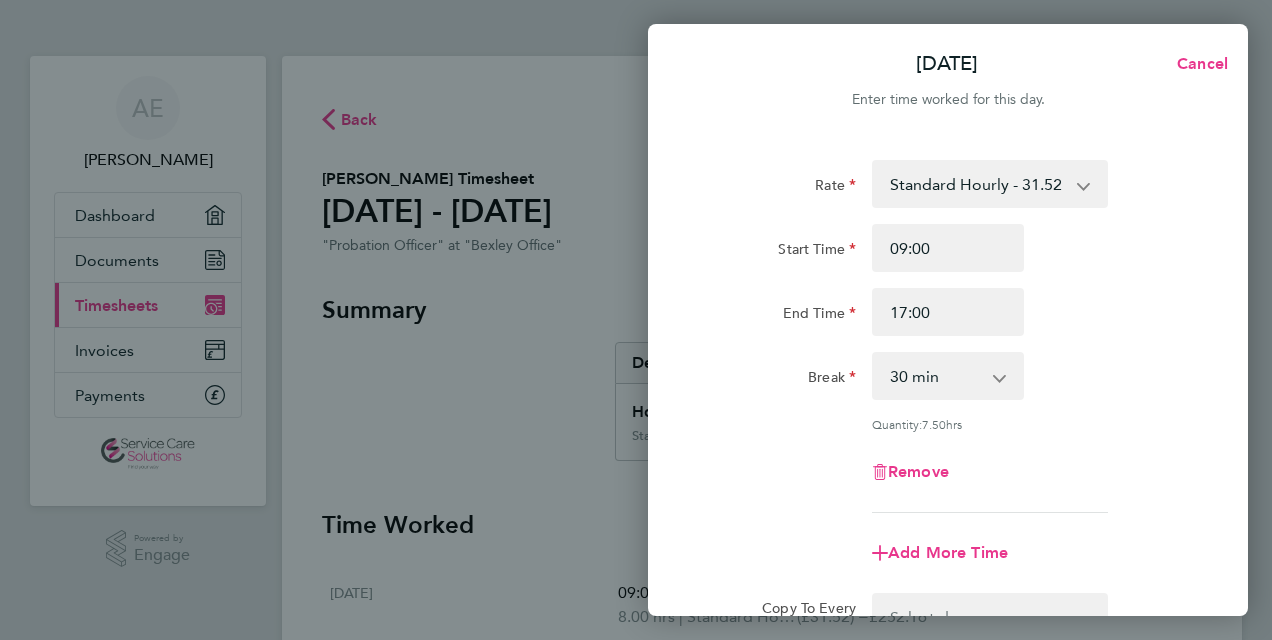 click on "End Time" 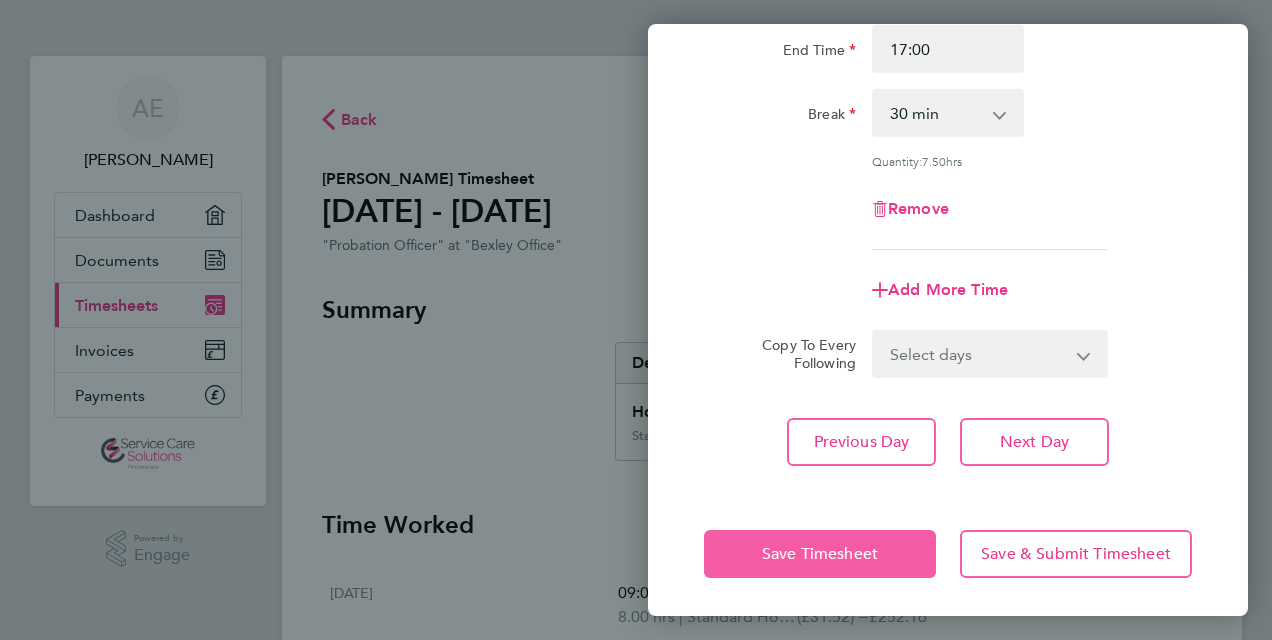 click on "Save Timesheet" 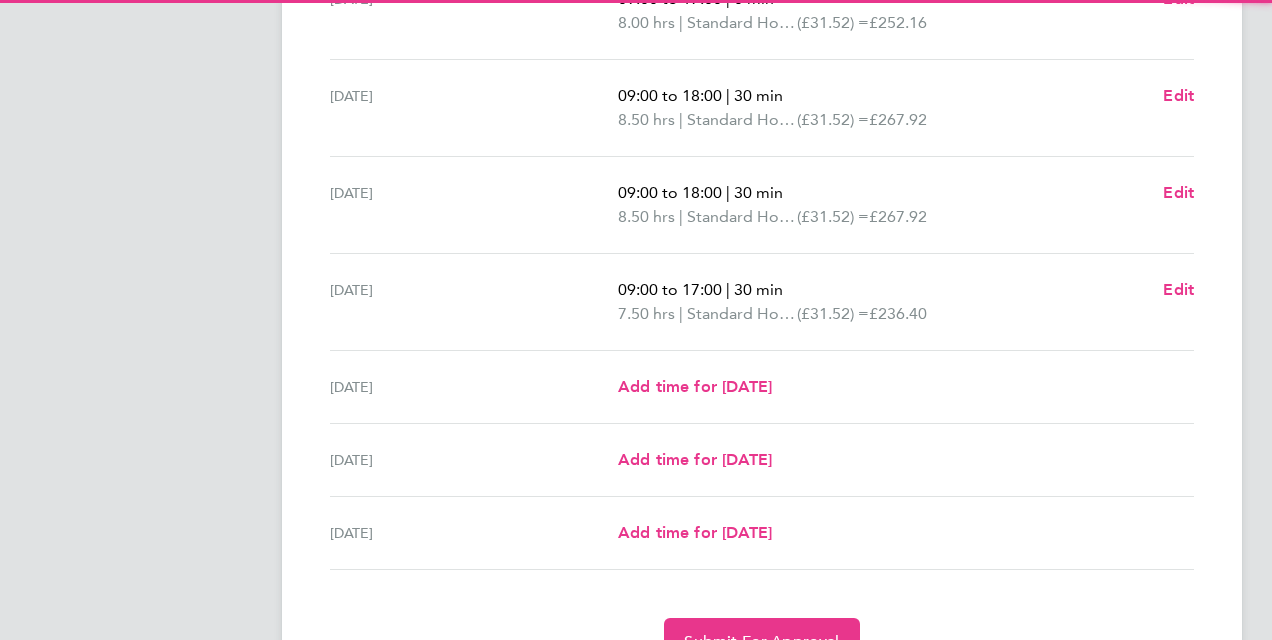 scroll, scrollTop: 600, scrollLeft: 0, axis: vertical 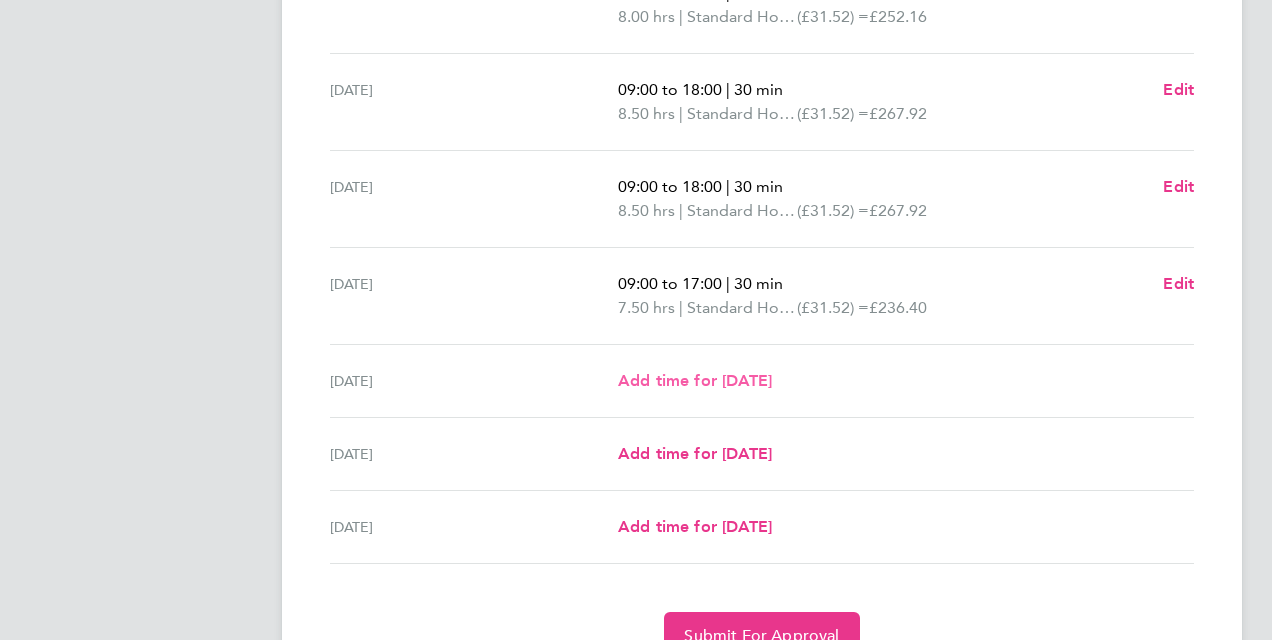 click on "Add time for [DATE]" at bounding box center [695, 380] 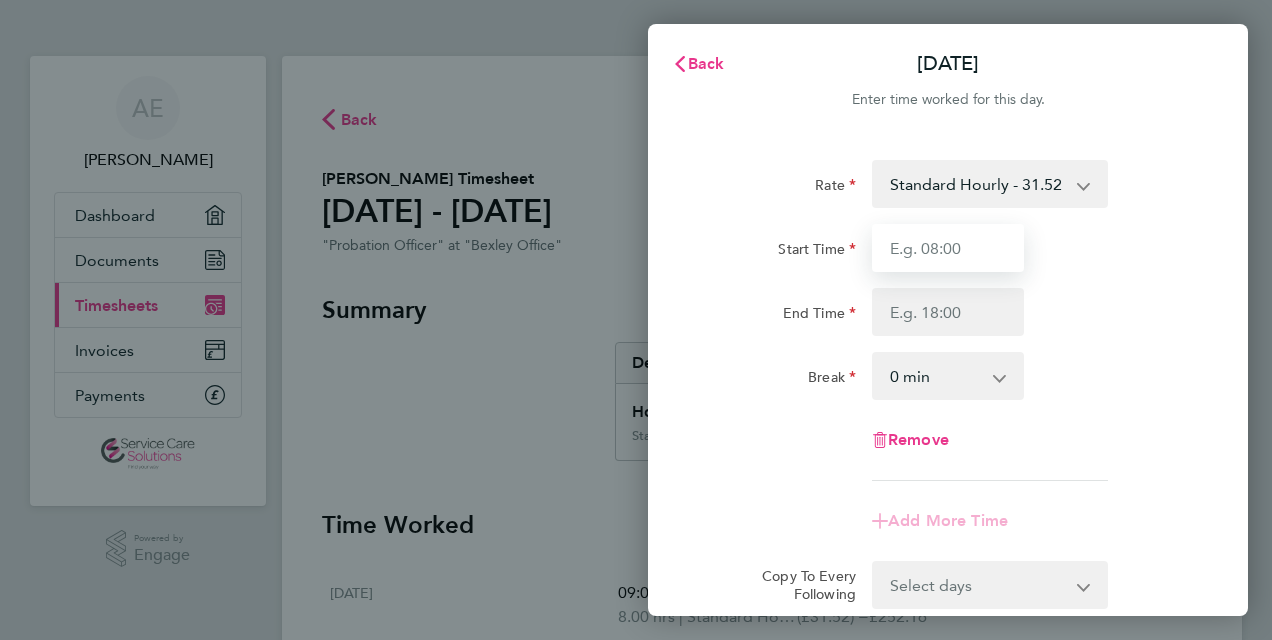 click on "Start Time" at bounding box center [948, 248] 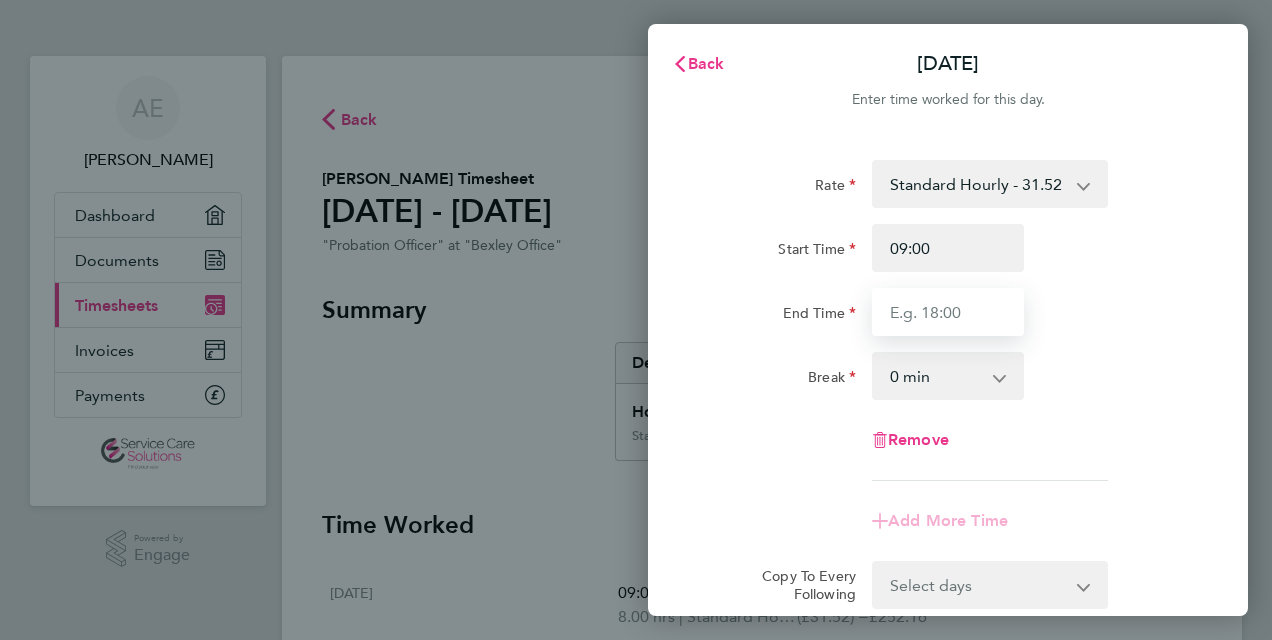 click on "End Time" at bounding box center (948, 312) 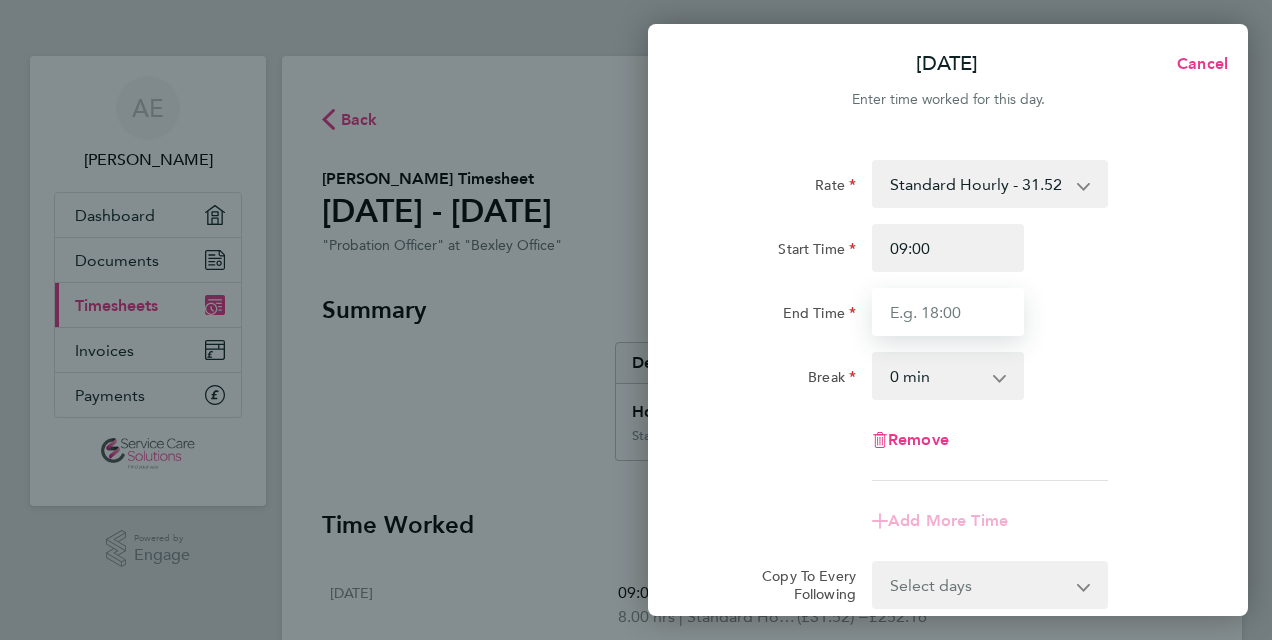 type on "17:00" 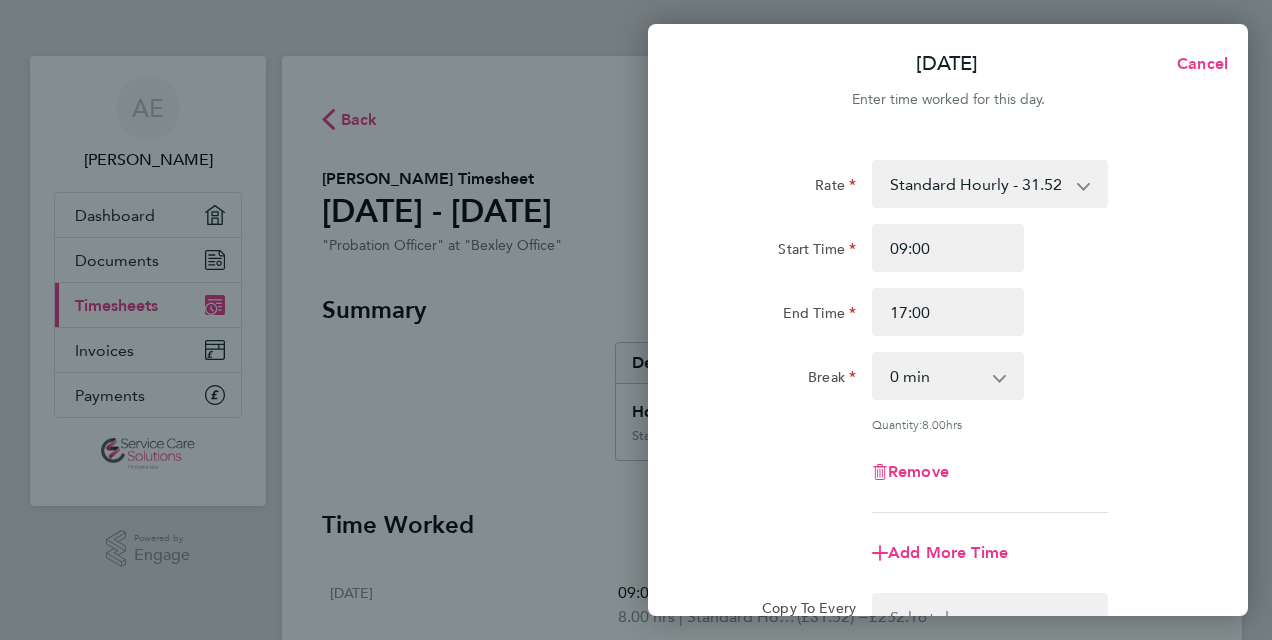 click on "0 min   15 min   30 min   45 min   60 min   75 min   90 min" at bounding box center [936, 376] 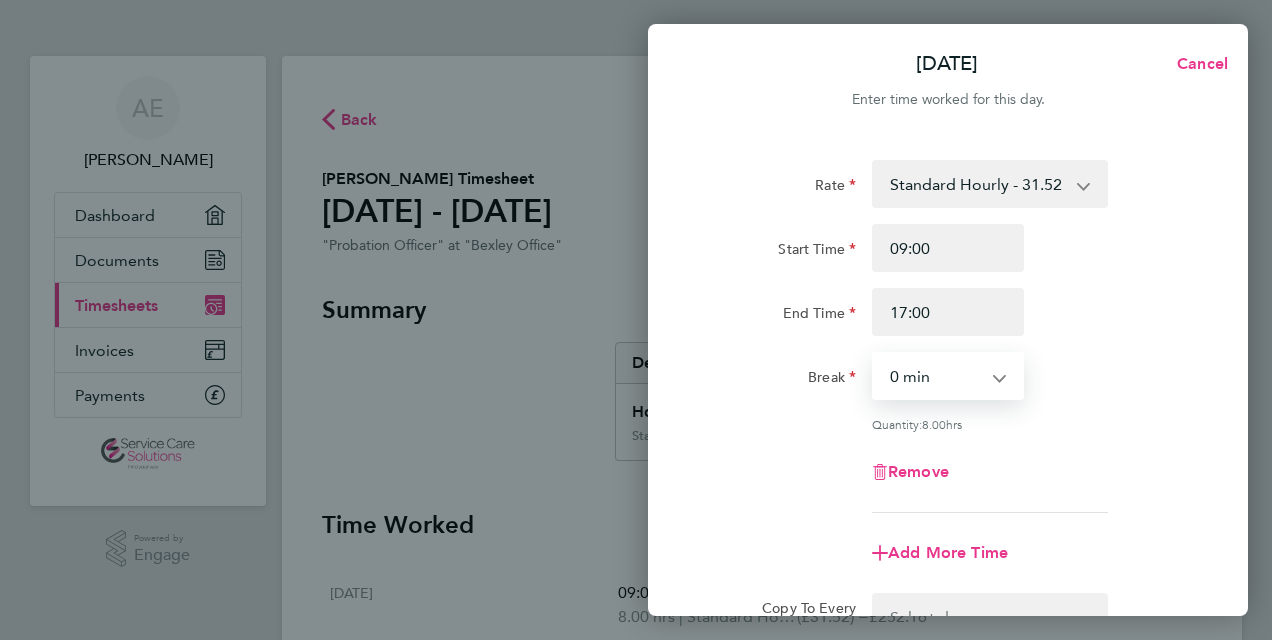 select on "30" 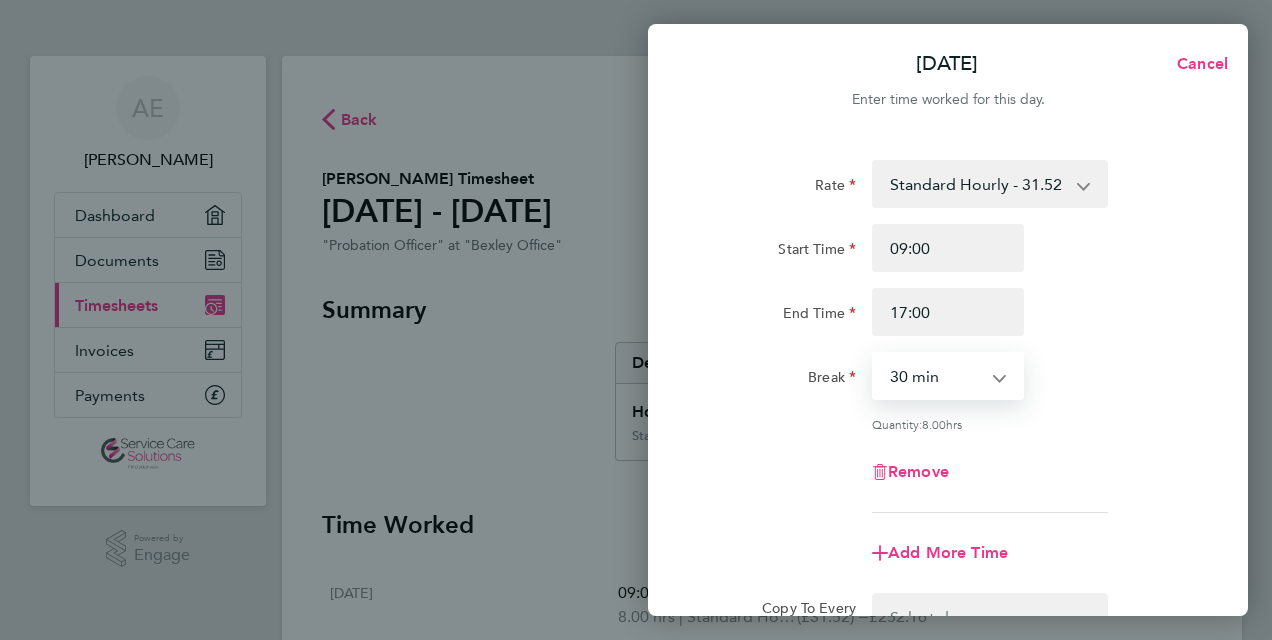 click on "0 min   15 min   30 min   45 min   60 min   75 min   90 min" at bounding box center [936, 376] 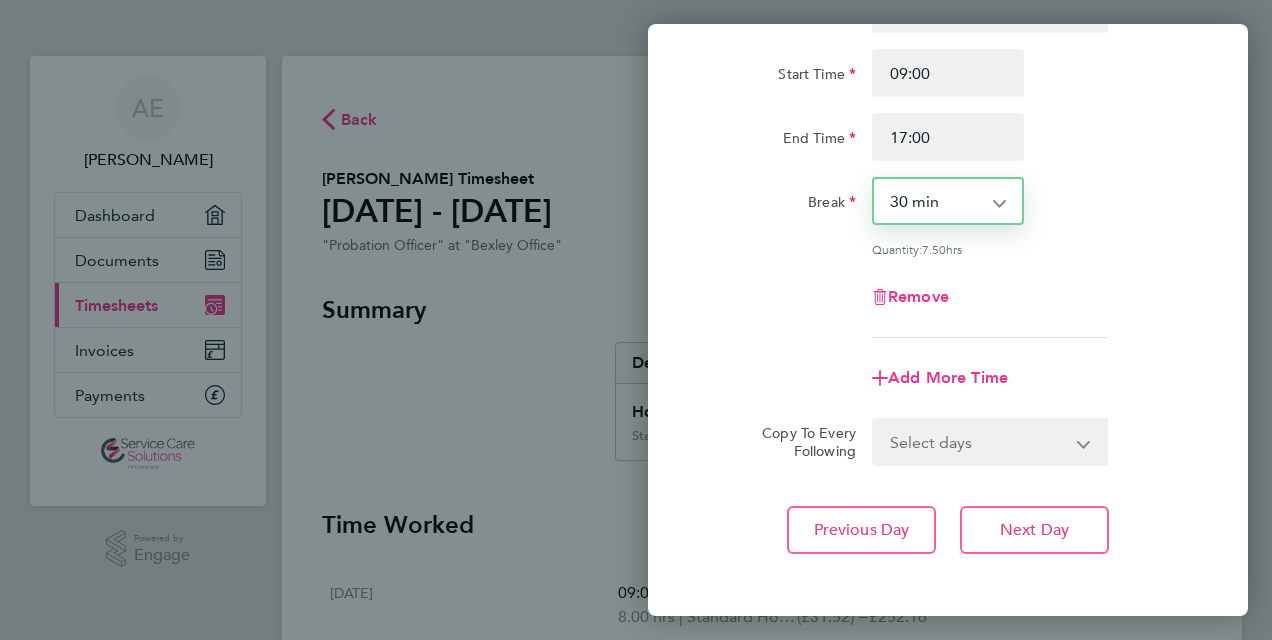 scroll, scrollTop: 263, scrollLeft: 0, axis: vertical 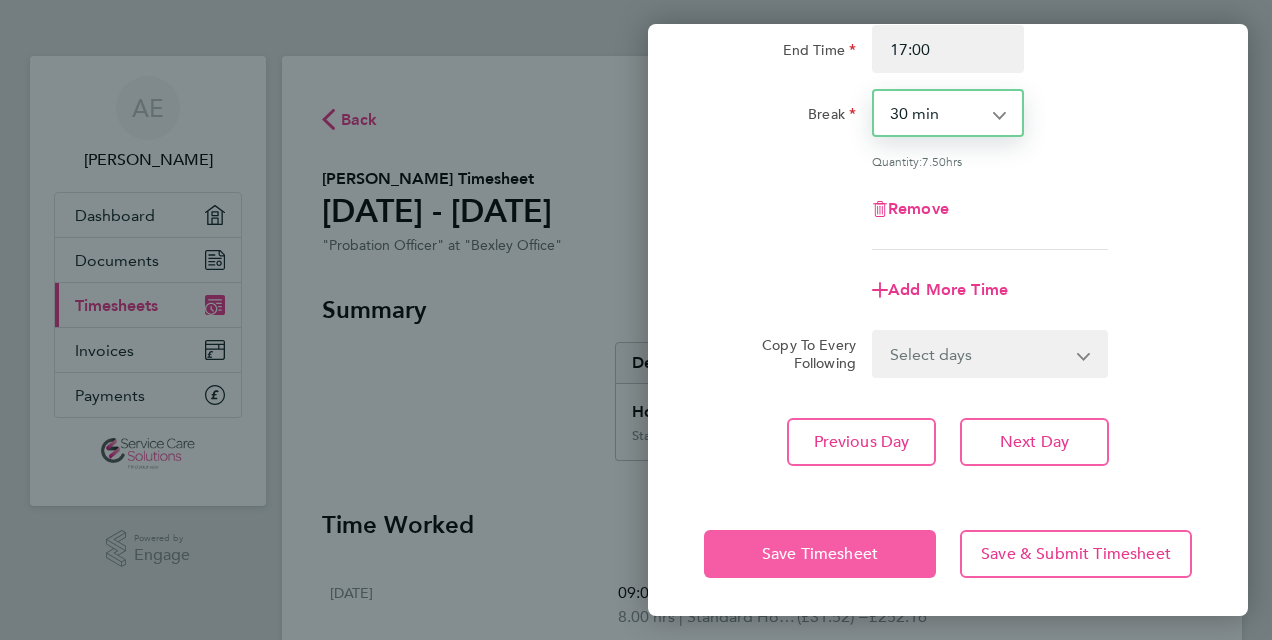 click on "Save Timesheet" 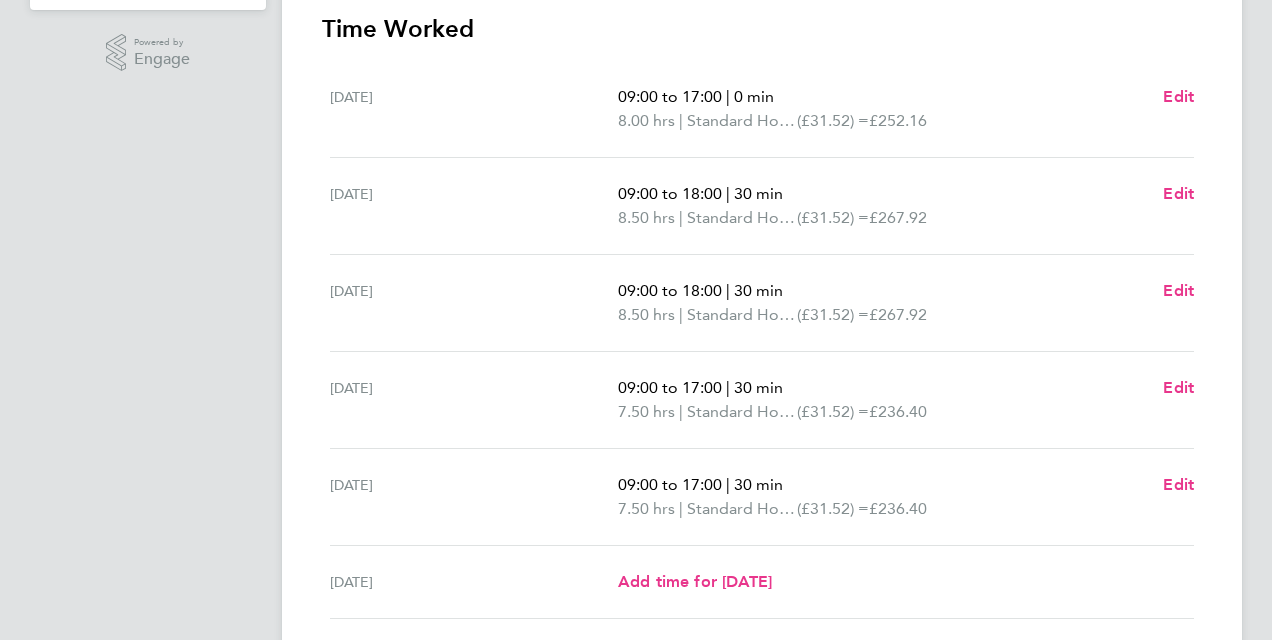 scroll, scrollTop: 500, scrollLeft: 0, axis: vertical 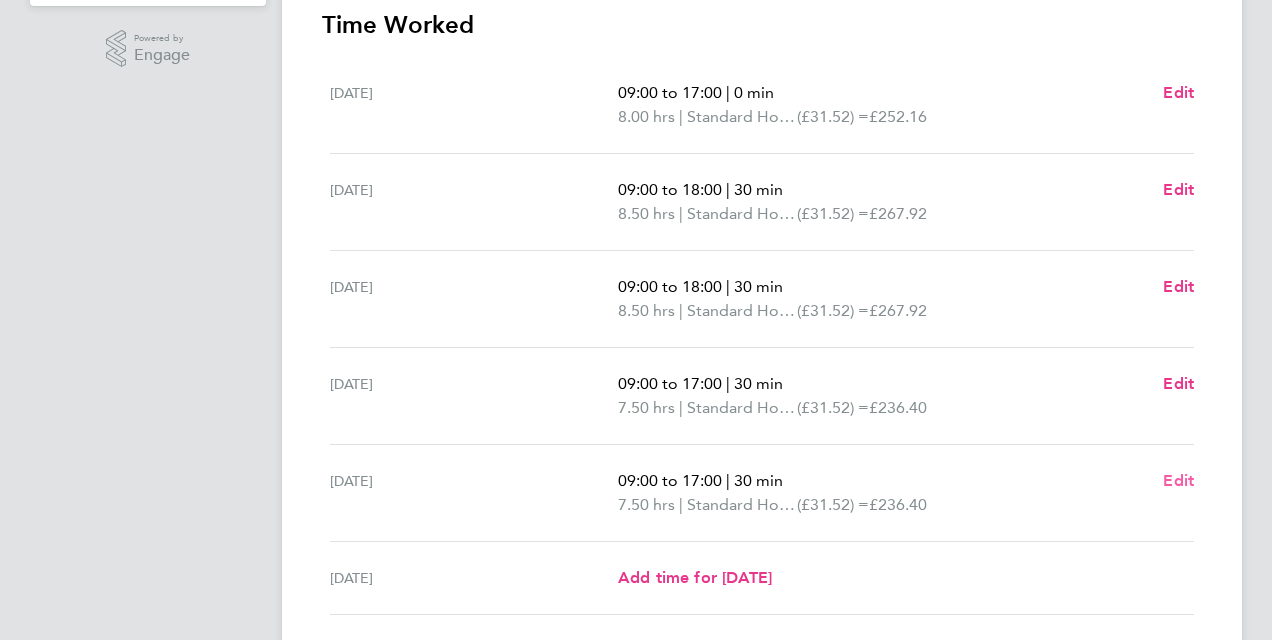click on "Edit" at bounding box center (1178, 480) 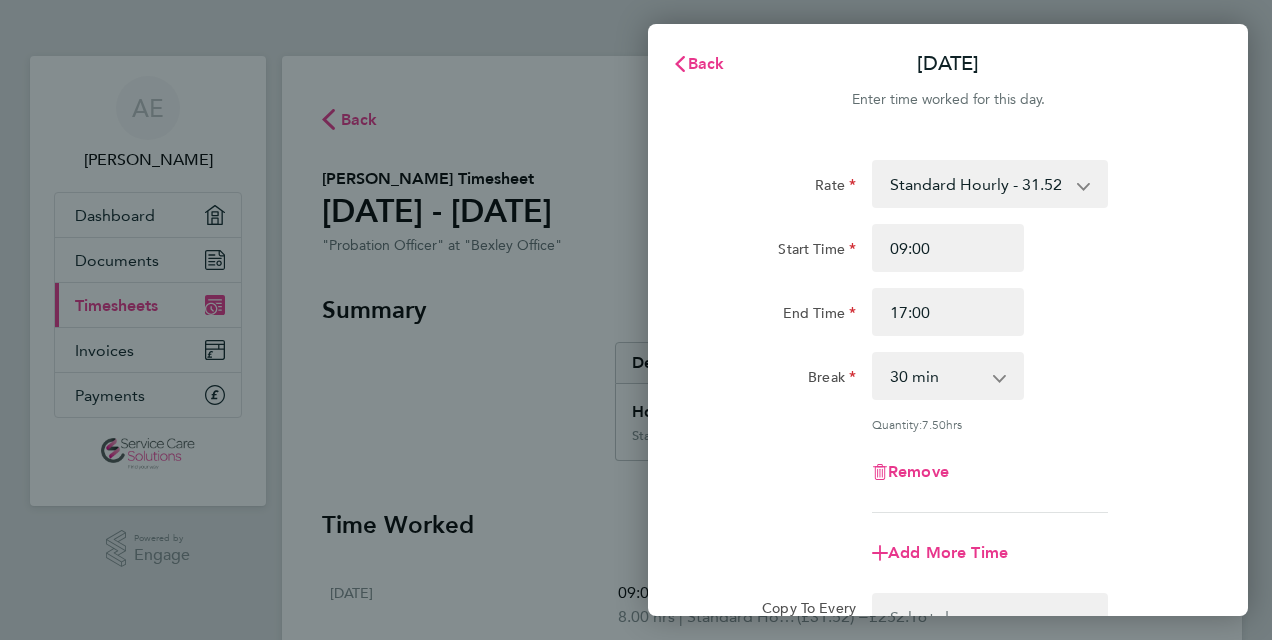 scroll, scrollTop: 0, scrollLeft: 0, axis: both 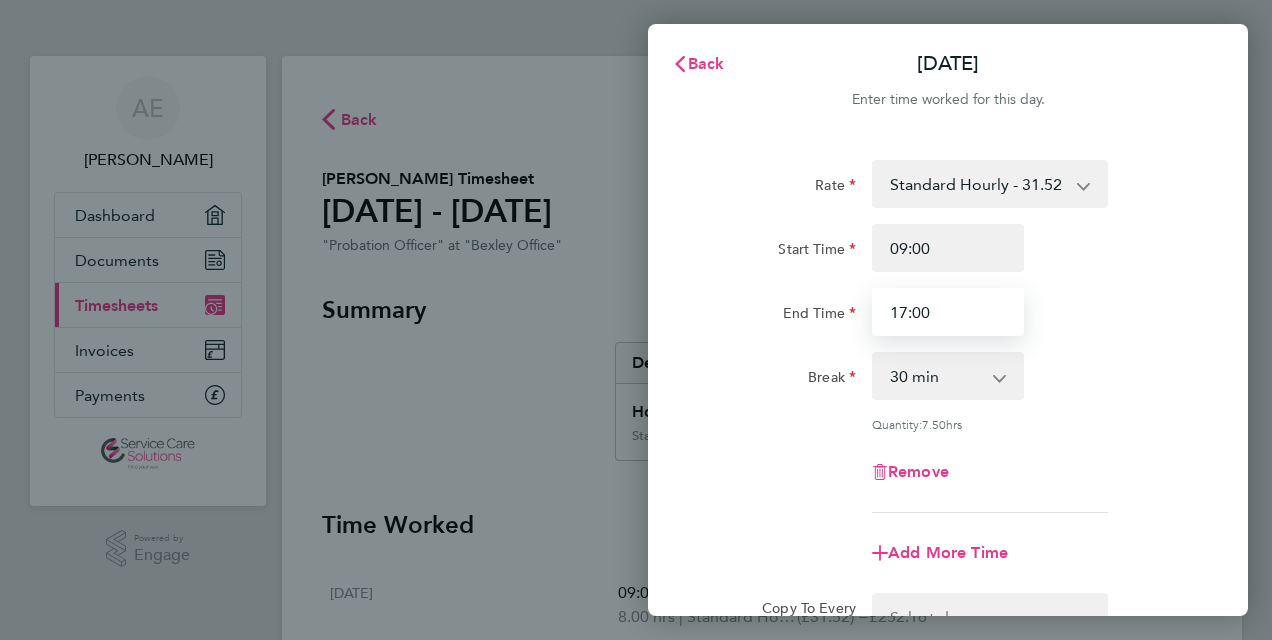click on "17:00" at bounding box center [948, 312] 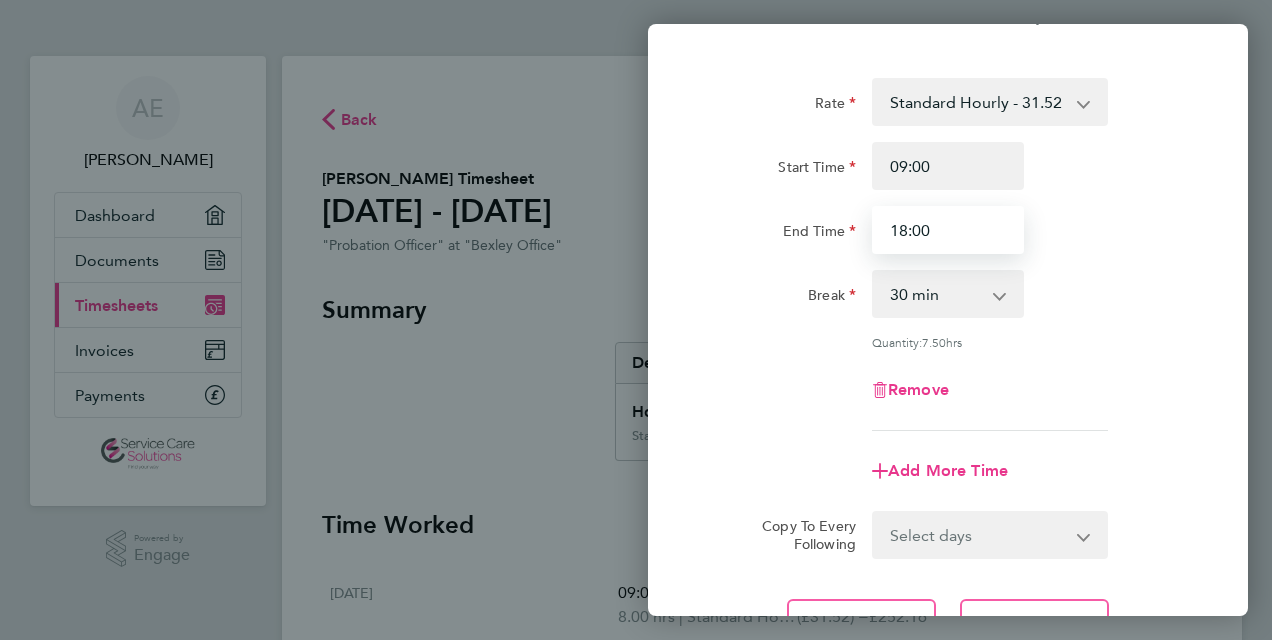 scroll, scrollTop: 263, scrollLeft: 0, axis: vertical 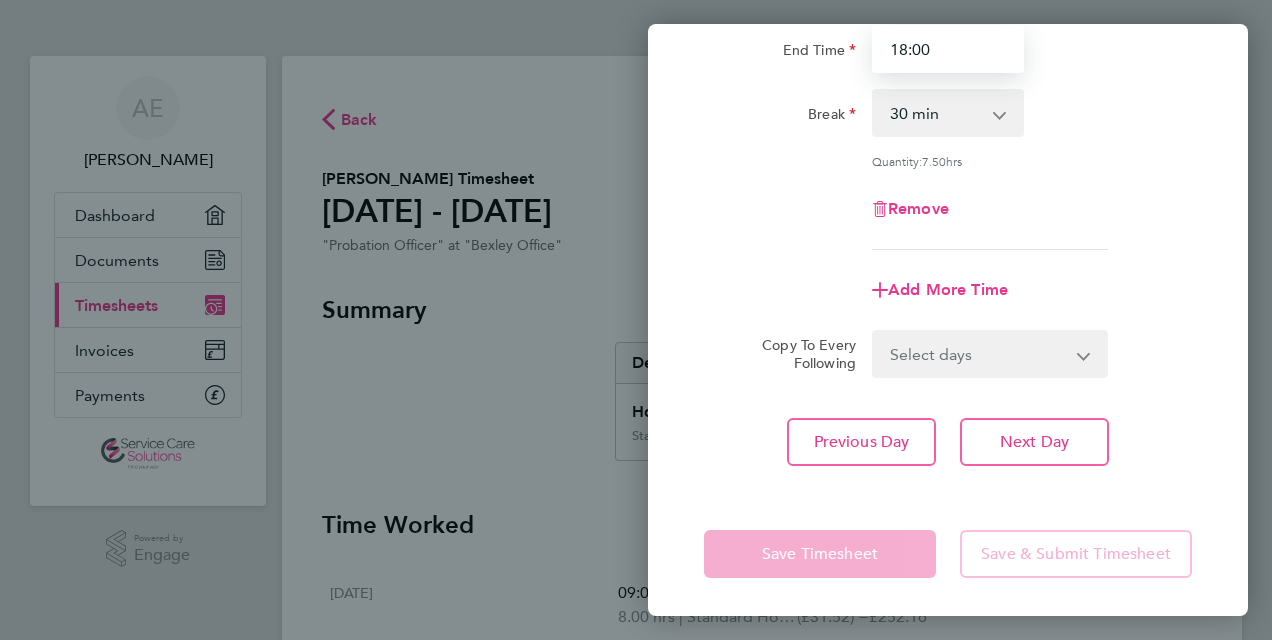 type on "18:00" 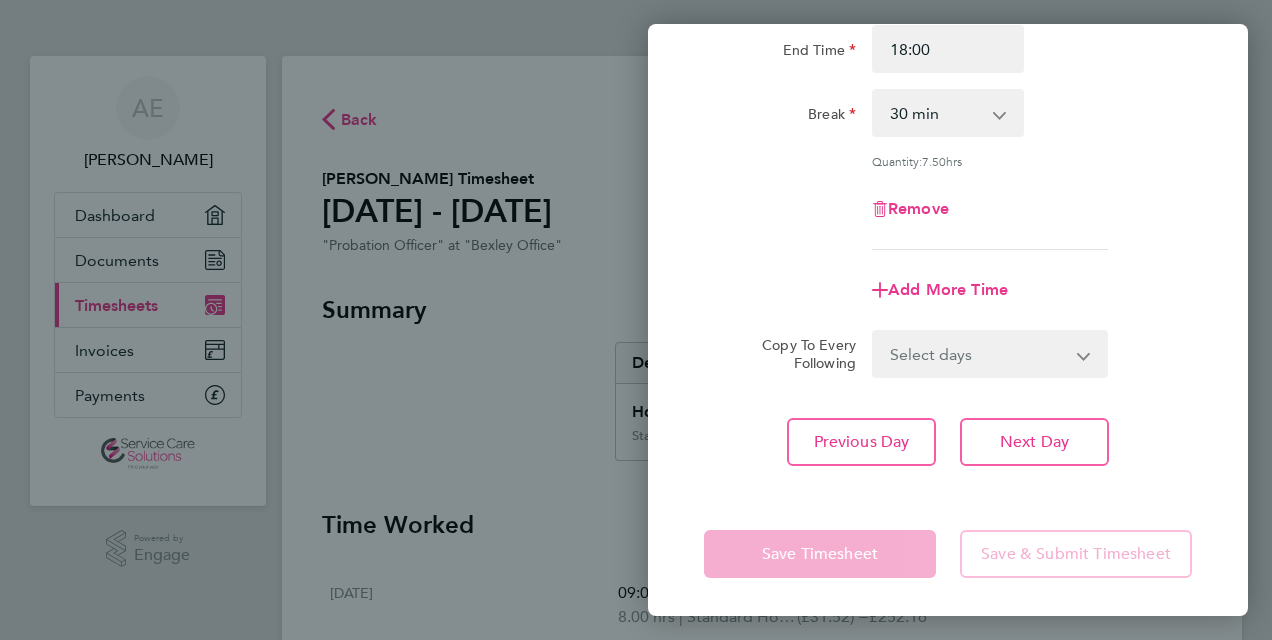 click on "Save Timesheet" 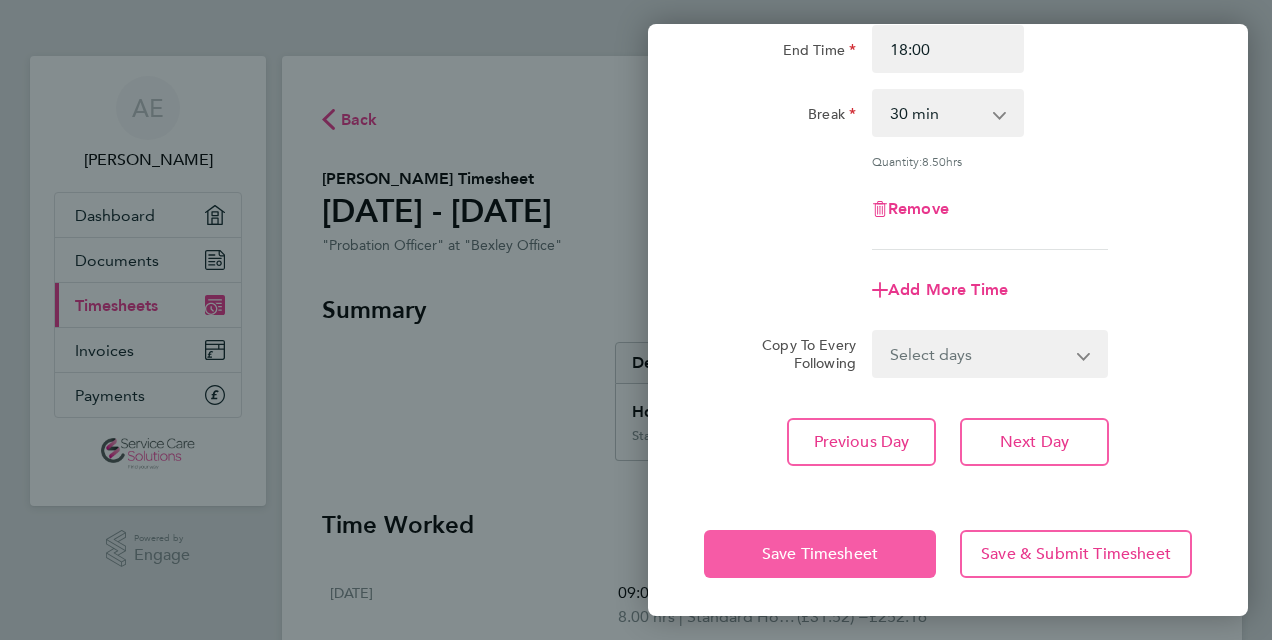 click on "Save Timesheet" 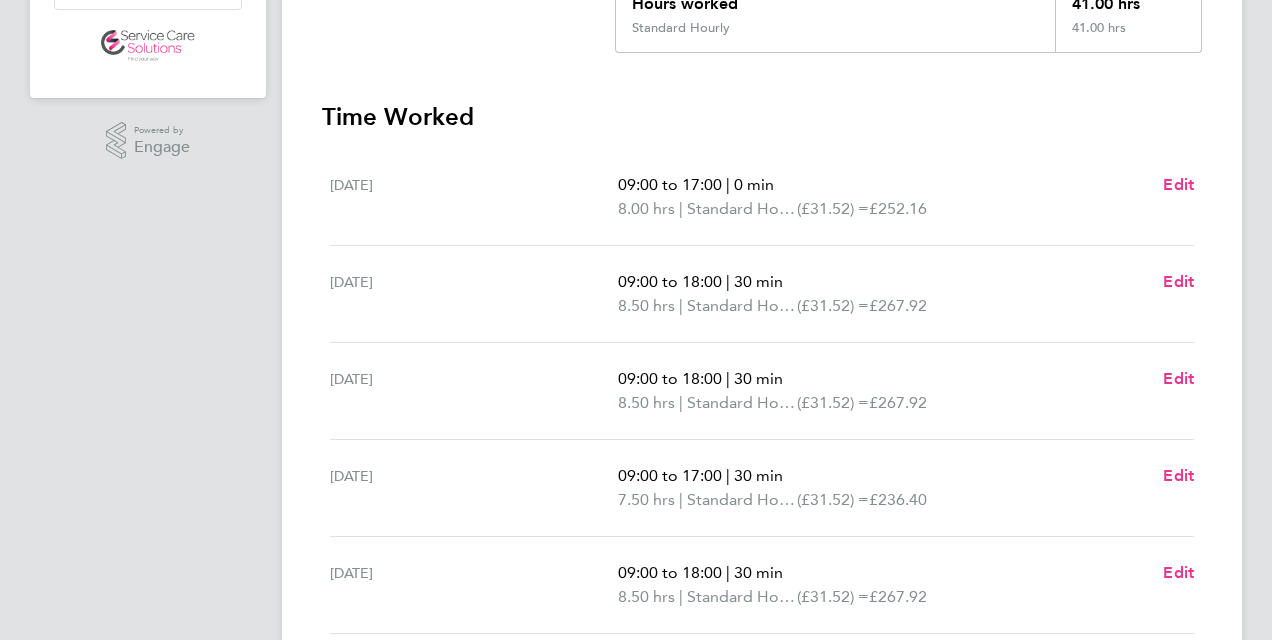 scroll, scrollTop: 400, scrollLeft: 0, axis: vertical 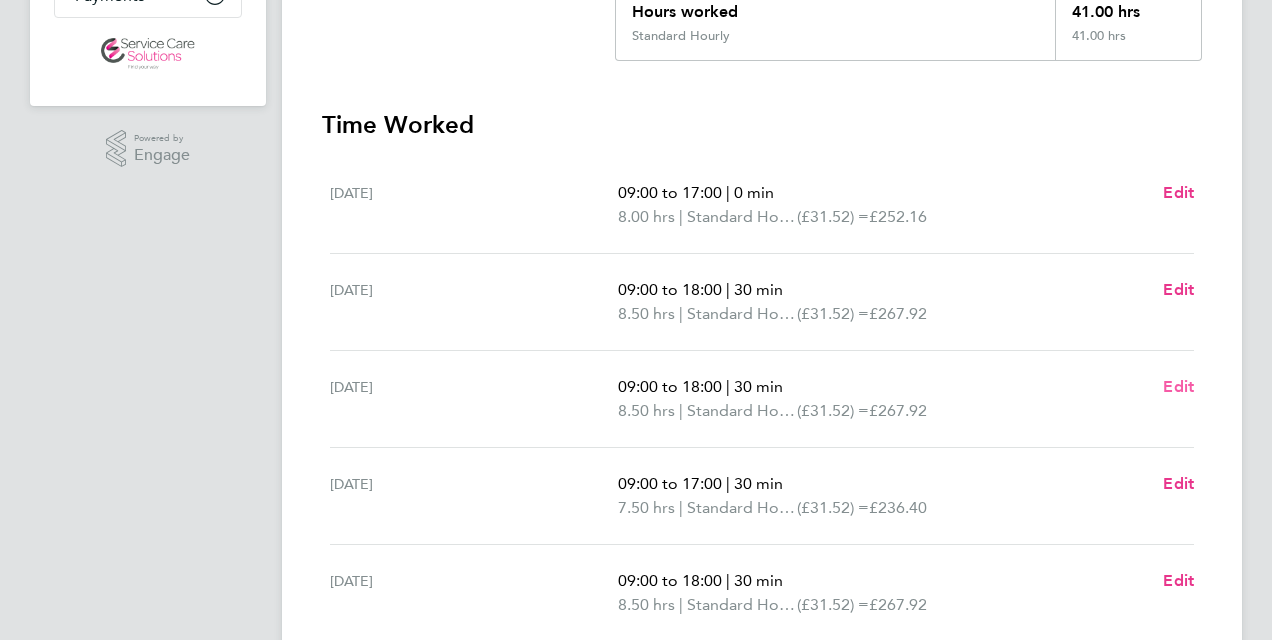 click on "Edit" at bounding box center [1178, 386] 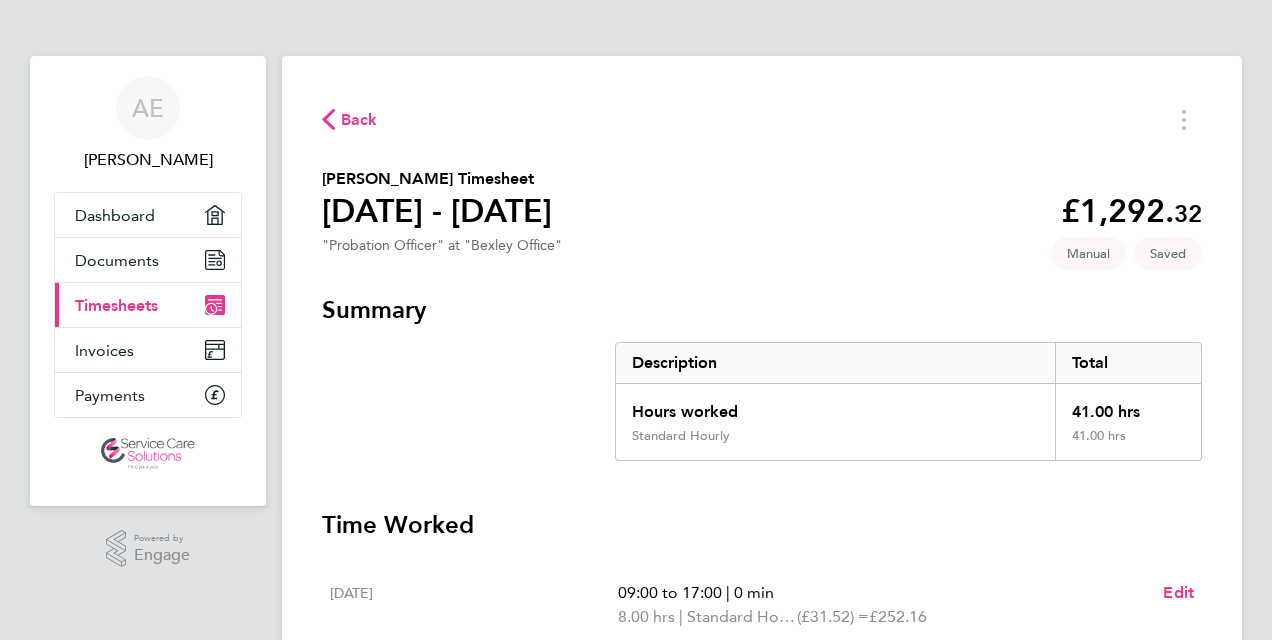 select on "30" 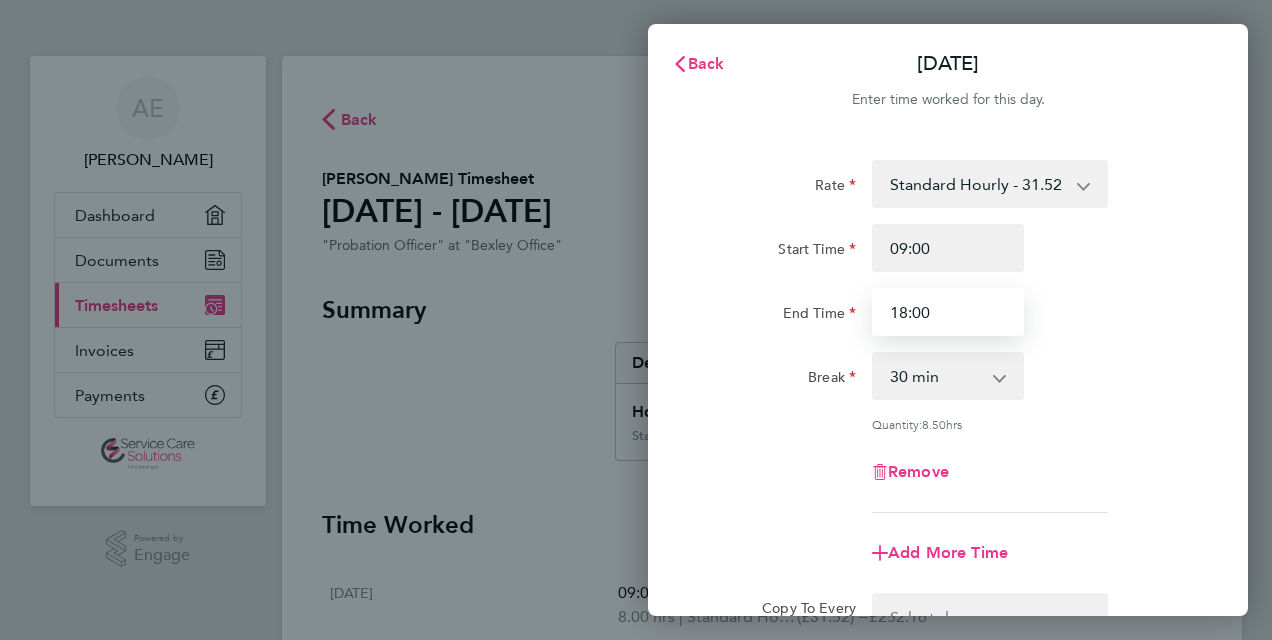 click on "18:00" at bounding box center (948, 312) 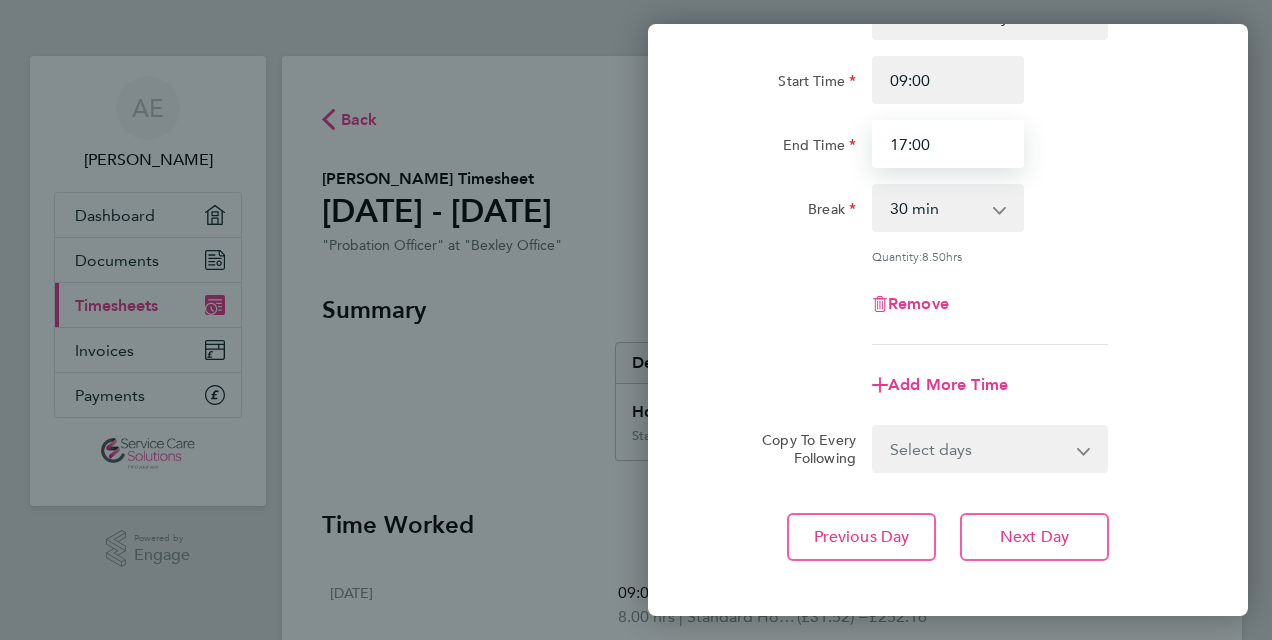 scroll, scrollTop: 200, scrollLeft: 0, axis: vertical 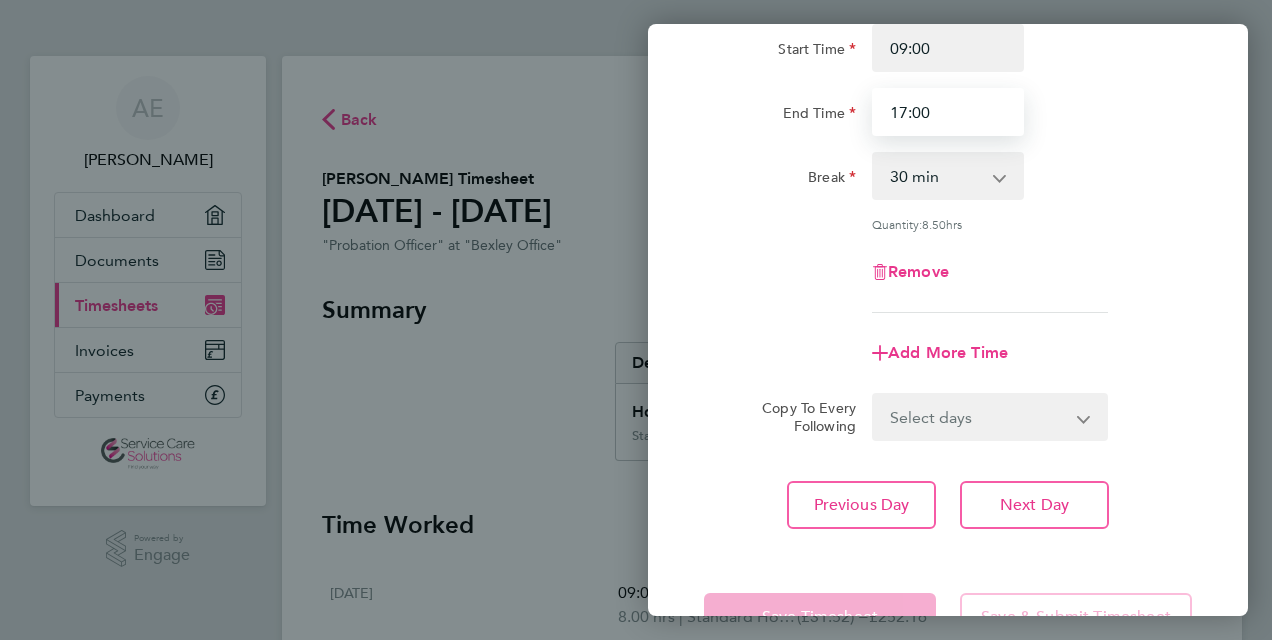 type on "17:00" 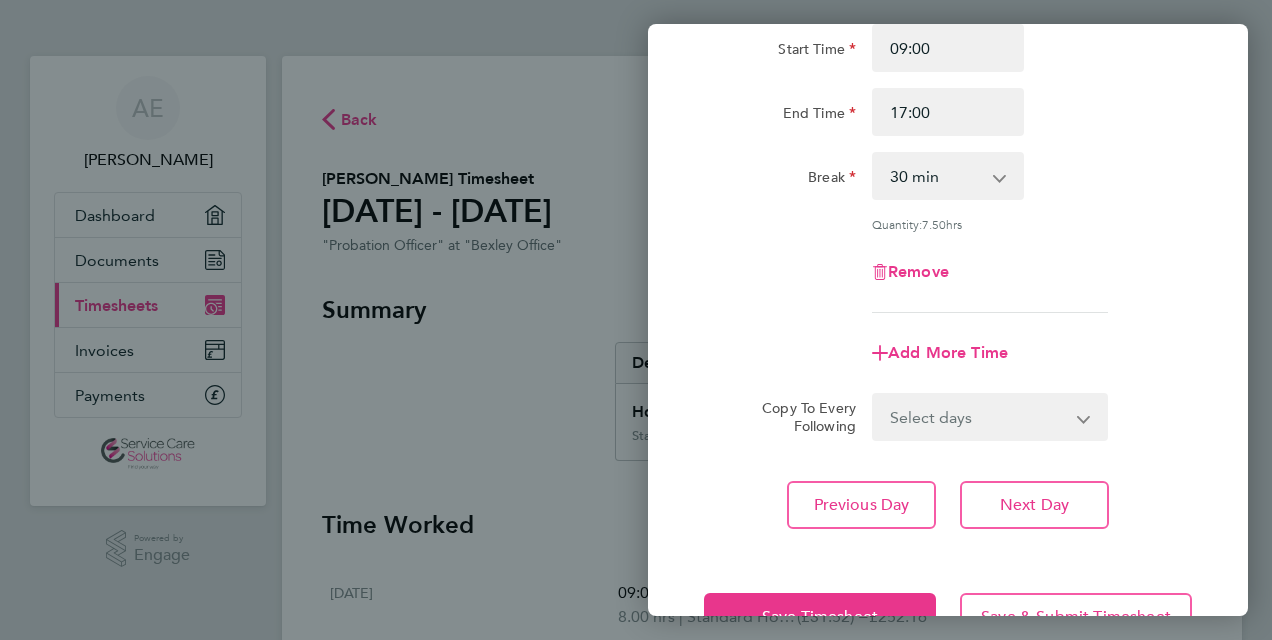 click on "Previous Day   Next Day" 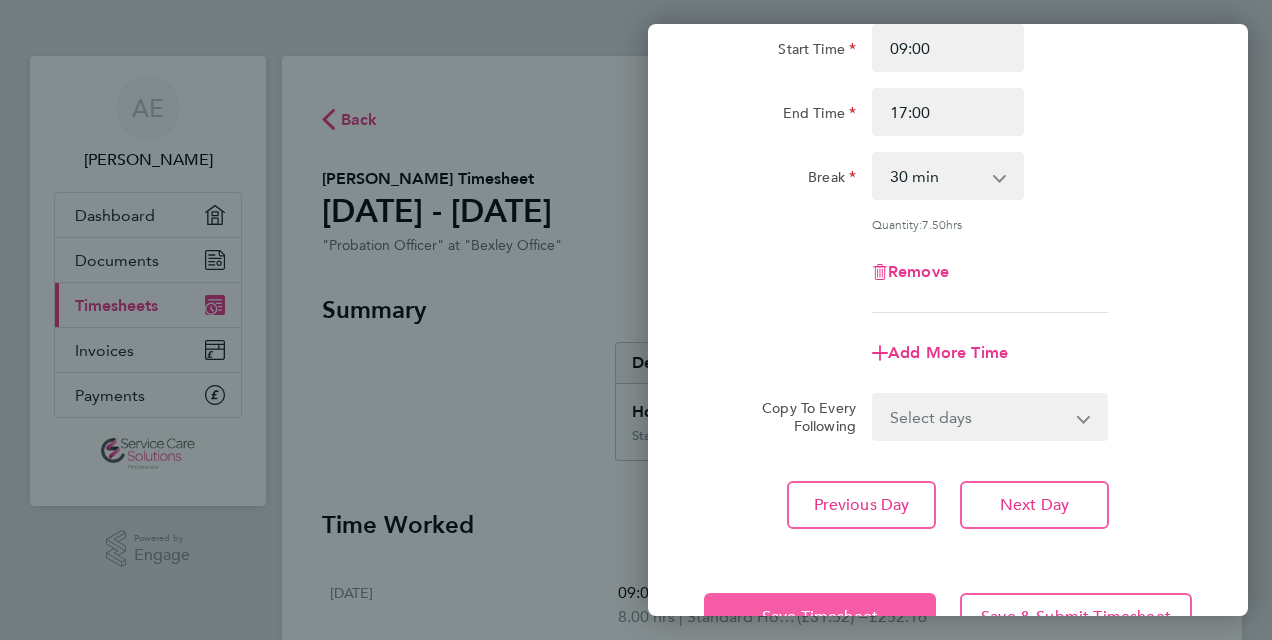 click on "Save Timesheet" 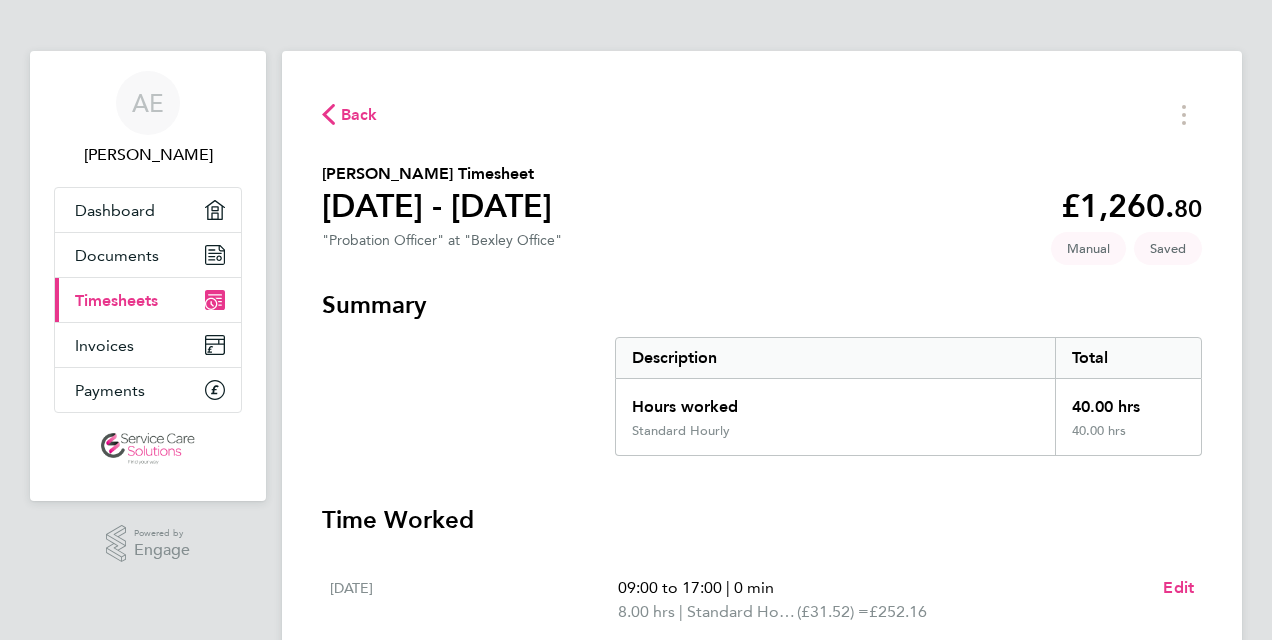 scroll, scrollTop: 0, scrollLeft: 0, axis: both 